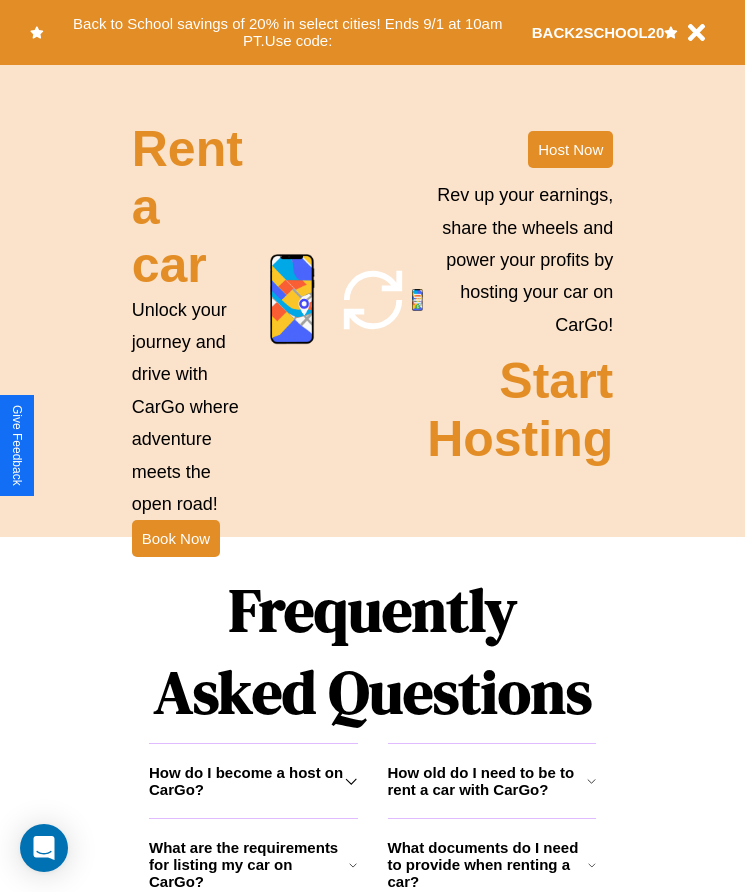 scroll, scrollTop: 2245, scrollLeft: 0, axis: vertical 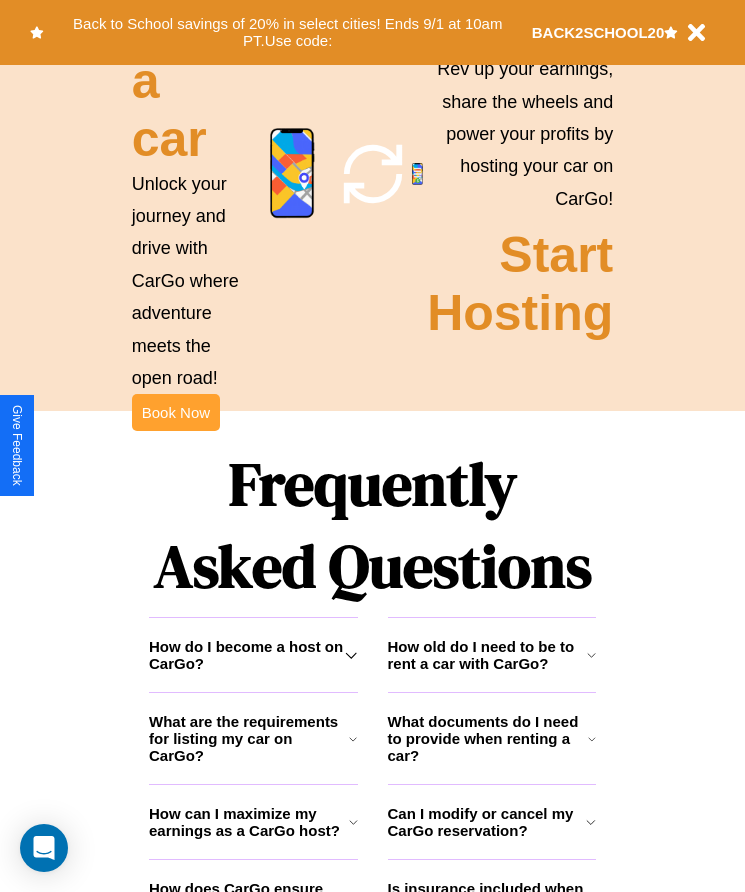 click on "Book Now" at bounding box center (176, 412) 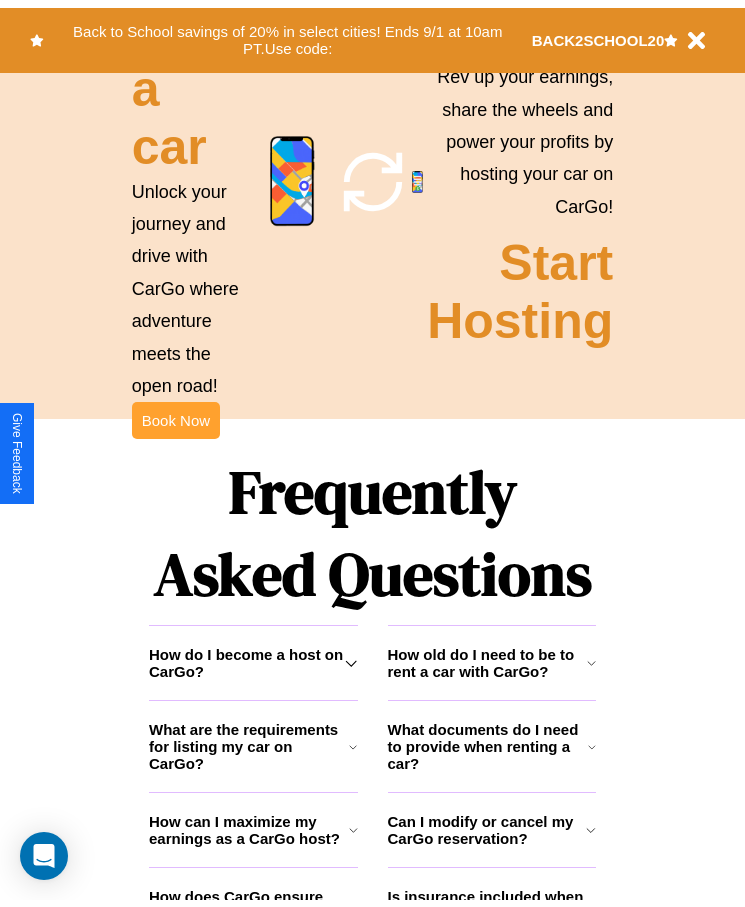 scroll, scrollTop: 0, scrollLeft: 0, axis: both 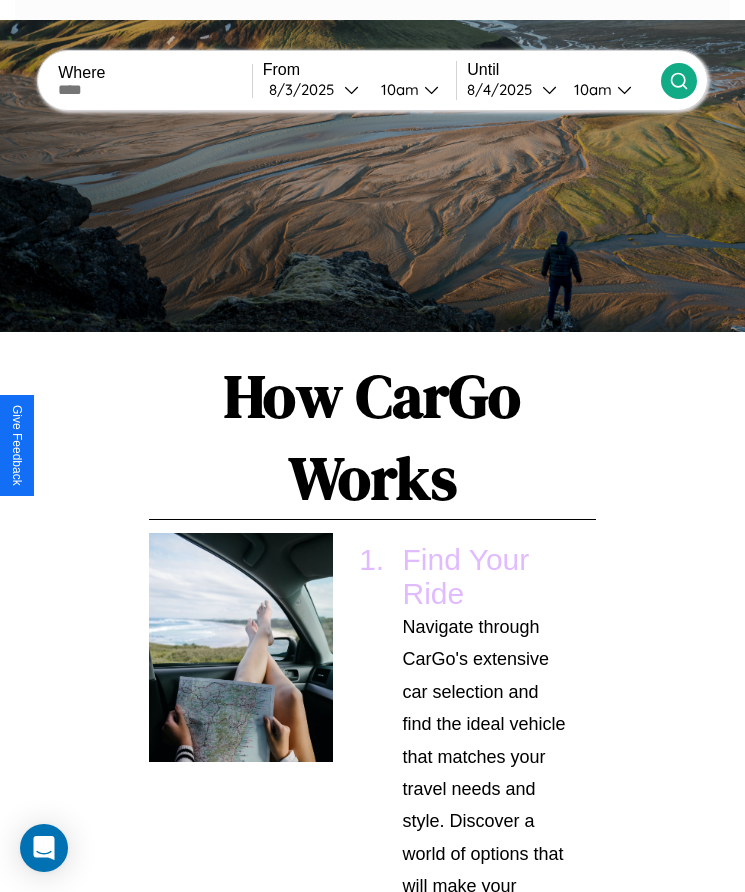 click at bounding box center (155, 90) 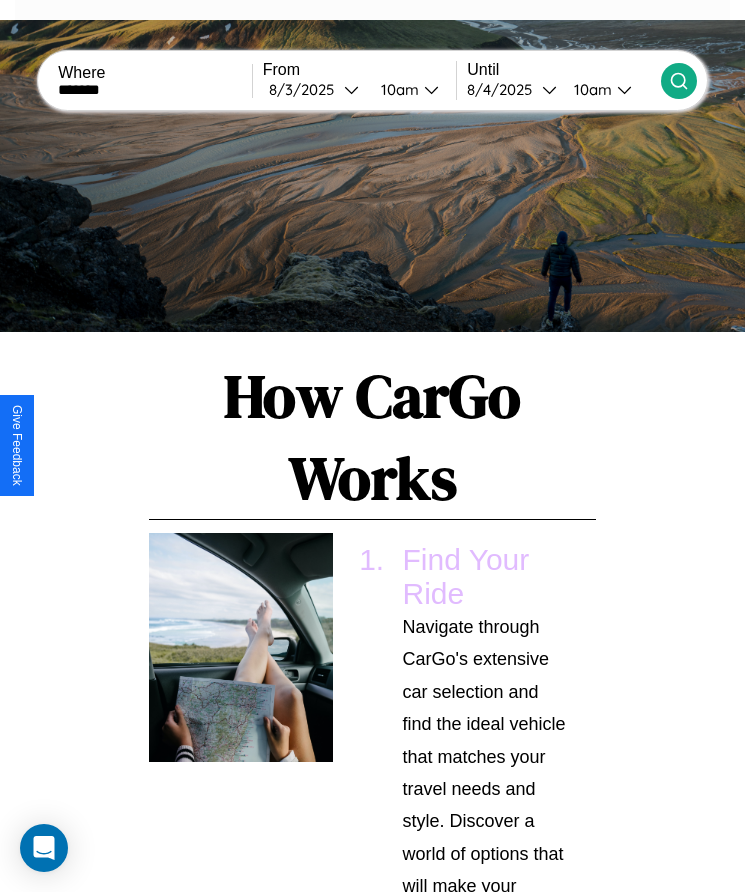 type on "*******" 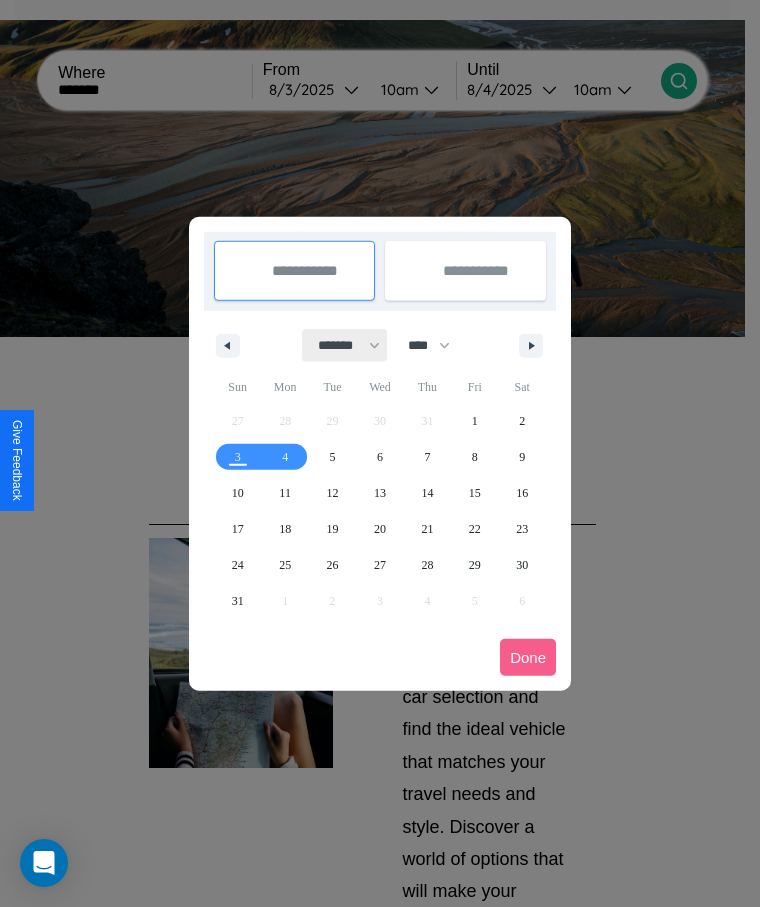 click on "******* ******** ***** ***** *** **** **** ****** ********* ******* ******** ********" at bounding box center [345, 345] 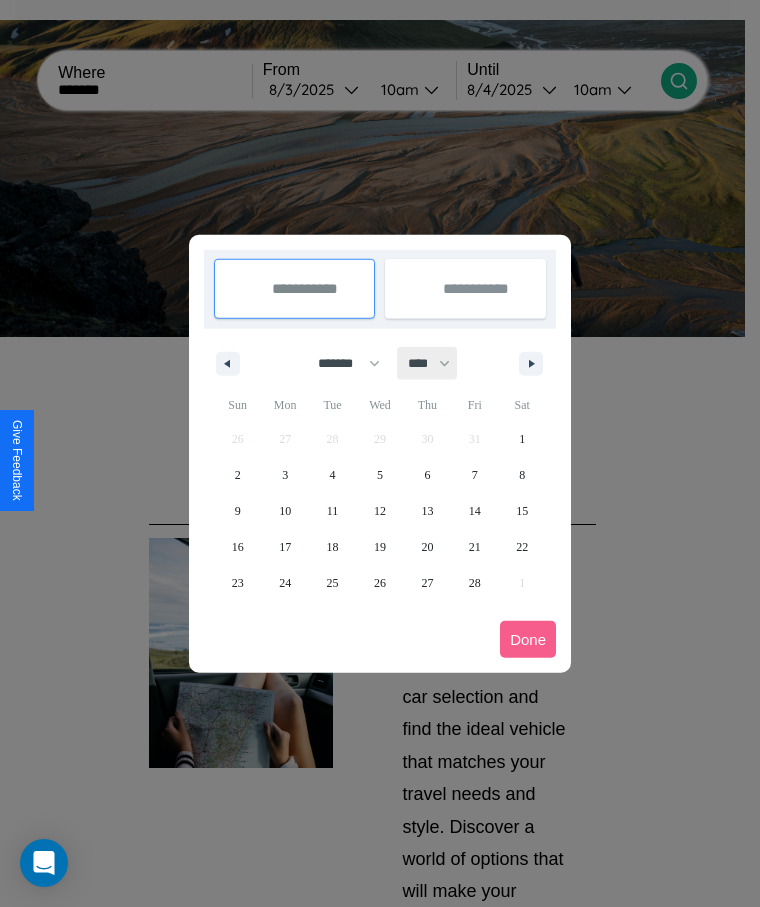click on "**** **** **** **** **** **** **** **** **** **** **** **** **** **** **** **** **** **** **** **** **** **** **** **** **** **** **** **** **** **** **** **** **** **** **** **** **** **** **** **** **** **** **** **** **** **** **** **** **** **** **** **** **** **** **** **** **** **** **** **** **** **** **** **** **** **** **** **** **** **** **** **** **** **** **** **** **** **** **** **** **** **** **** **** **** **** **** **** **** **** **** **** **** **** **** **** **** **** **** **** **** **** **** **** **** **** **** **** **** **** **** **** **** **** **** **** **** **** **** **** ****" at bounding box center [428, 363] 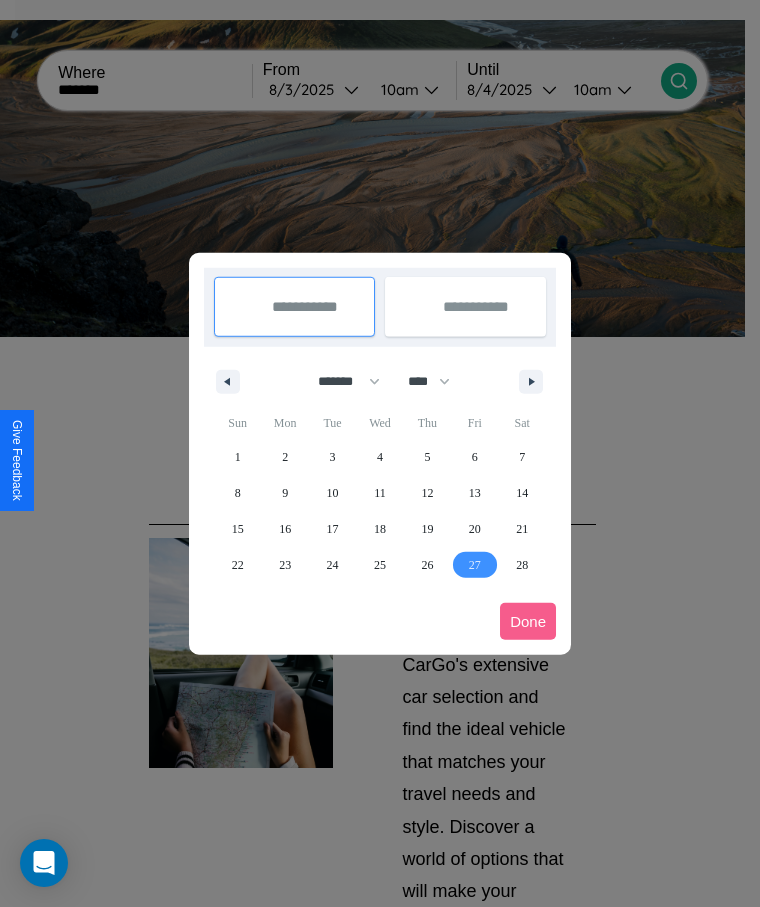 click on "27" at bounding box center (475, 565) 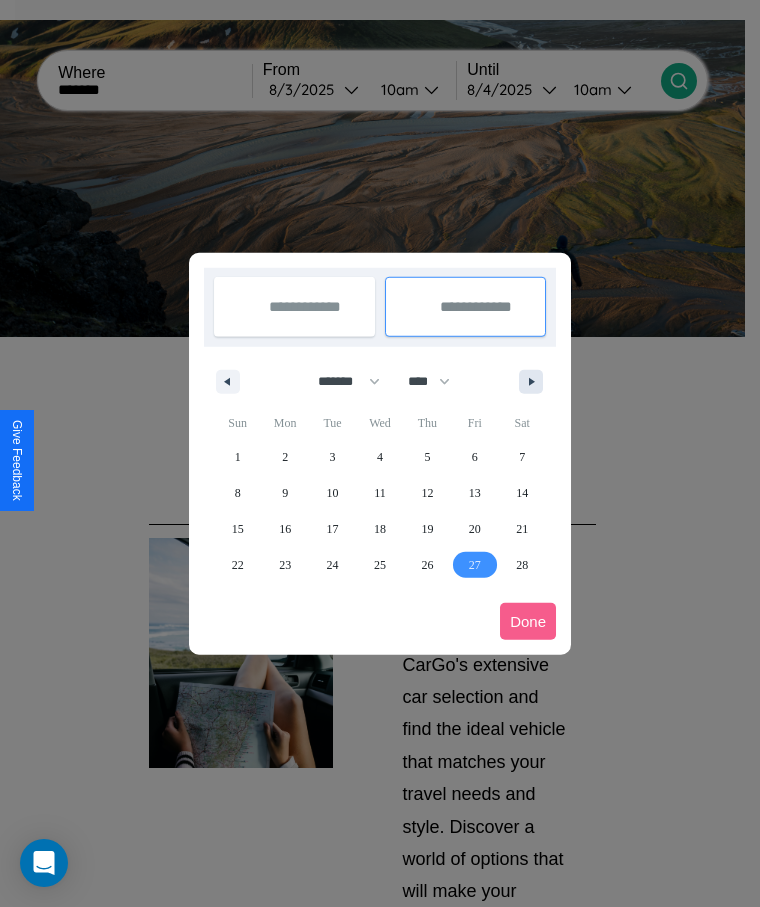 click at bounding box center (535, 382) 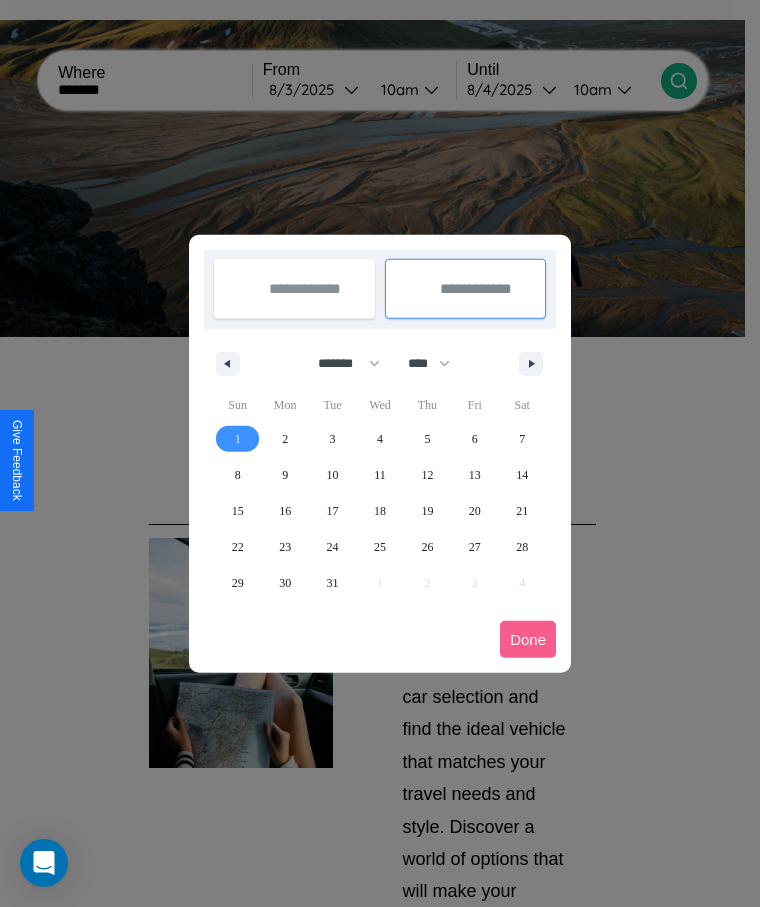 click on "1" at bounding box center (238, 439) 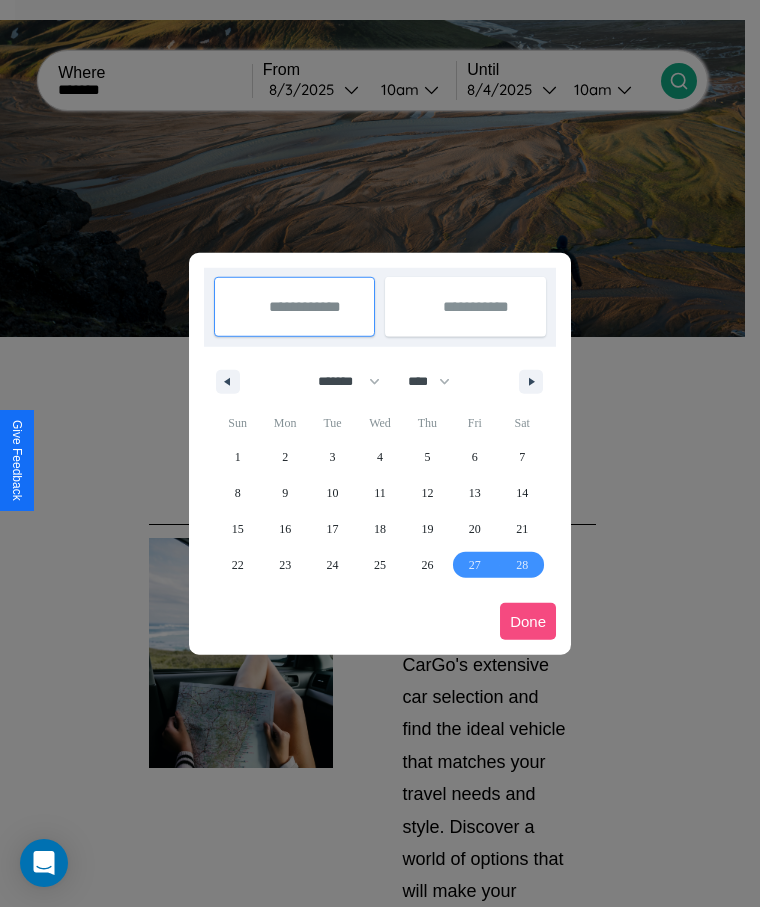 click on "Done" at bounding box center [528, 621] 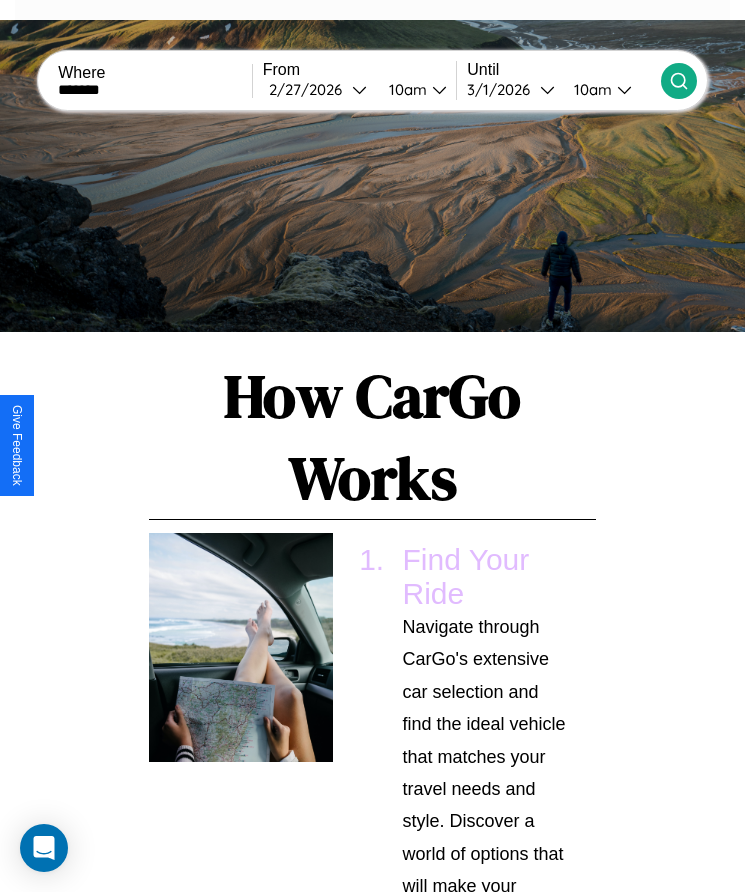 click on "10am" at bounding box center (405, 89) 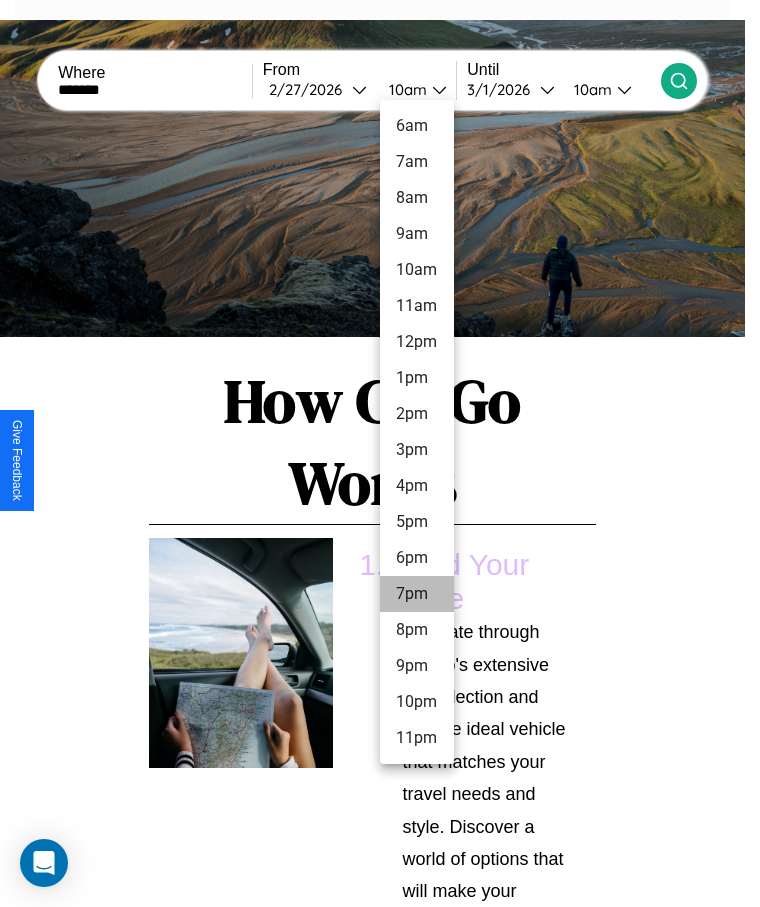 click on "7pm" at bounding box center [417, 594] 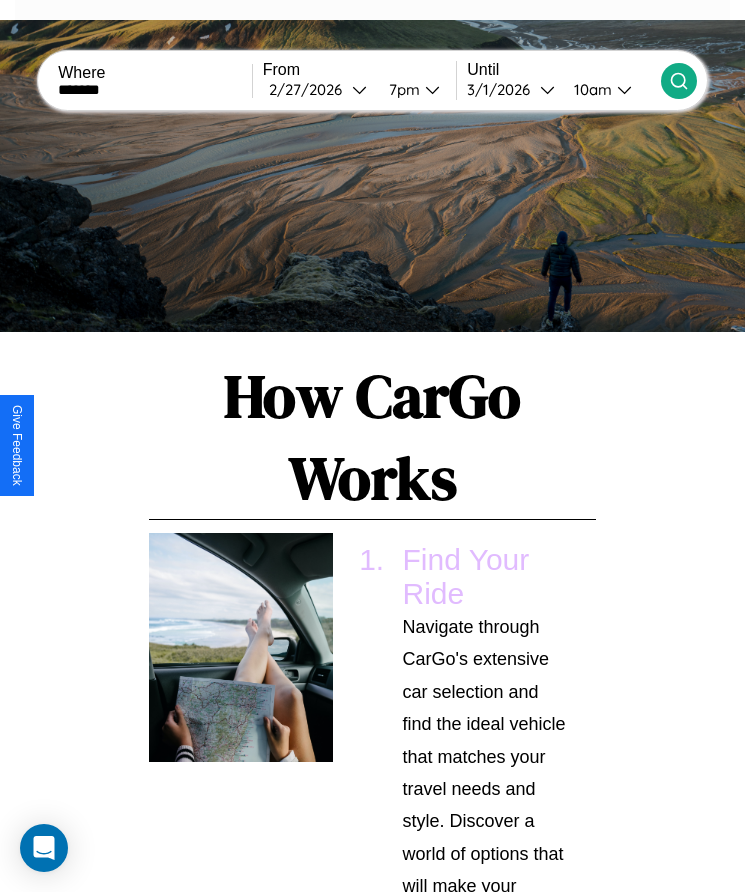 click 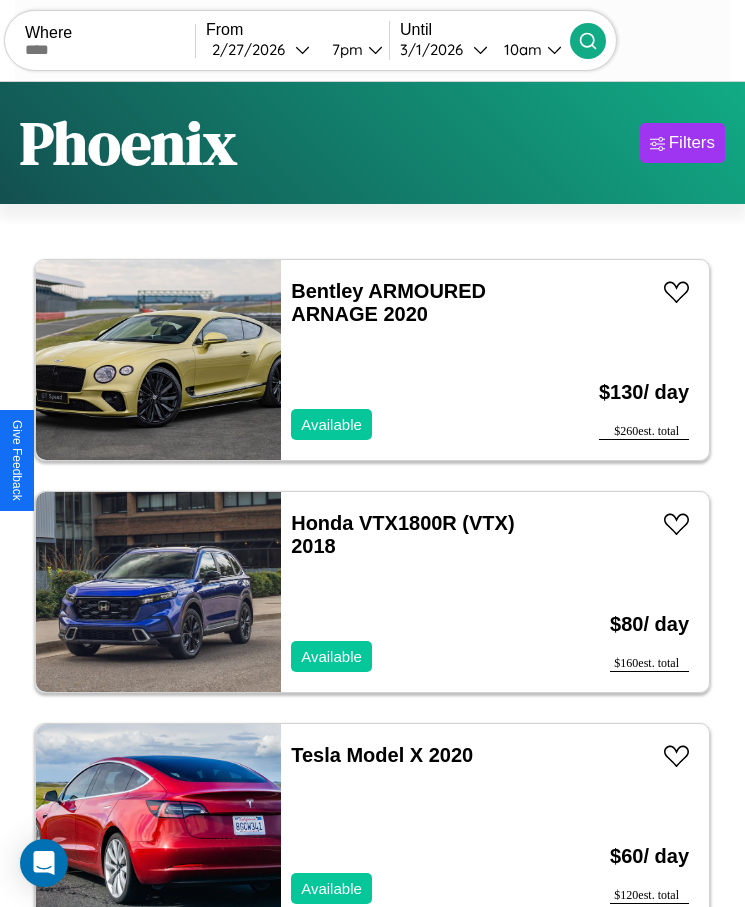 scroll, scrollTop: 50, scrollLeft: 0, axis: vertical 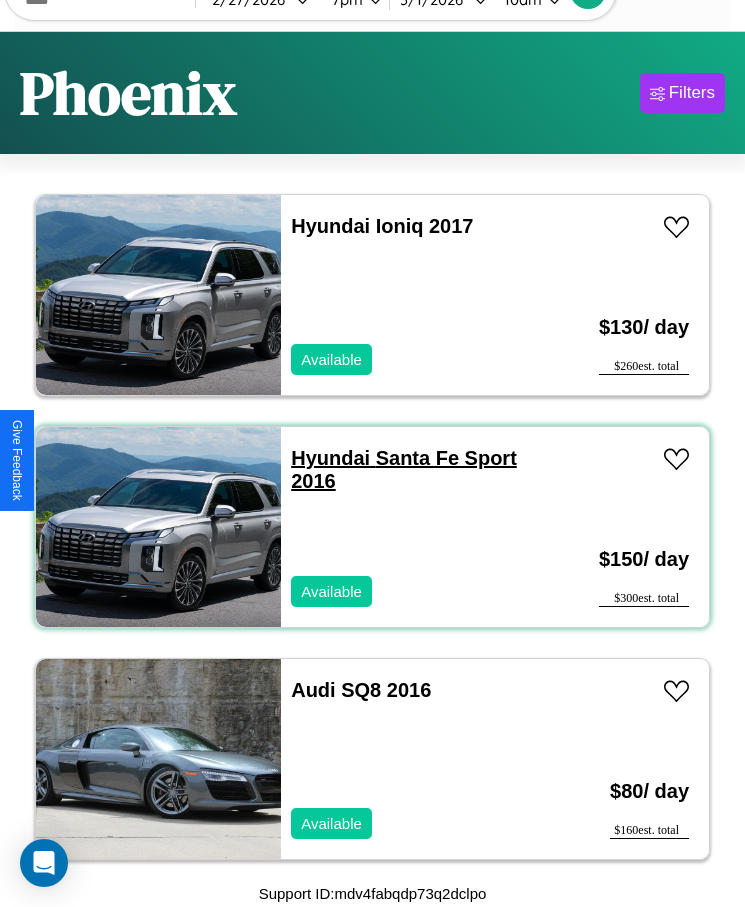 click on "Hyundai   Santa Fe Sport   2016" at bounding box center [404, 469] 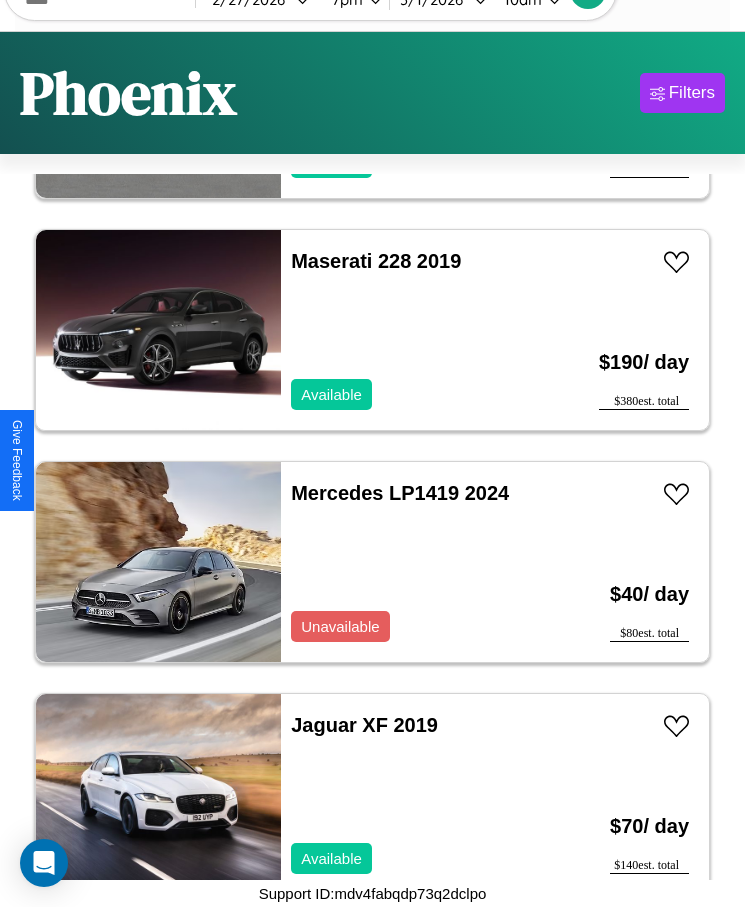 scroll, scrollTop: 6743, scrollLeft: 0, axis: vertical 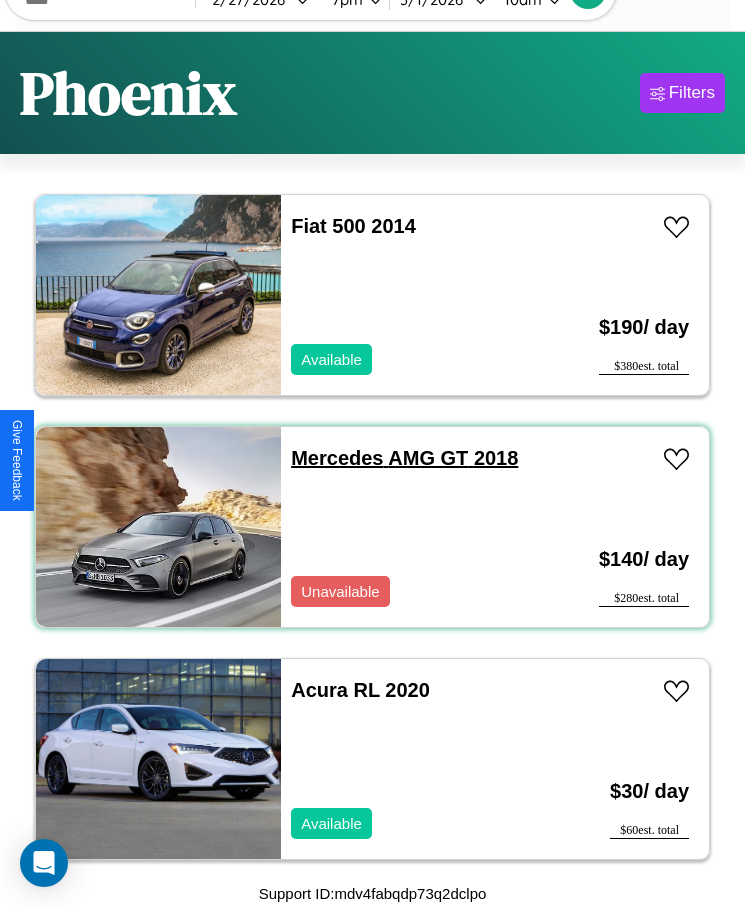 click on "Mercedes   AMG GT   2018" at bounding box center [404, 458] 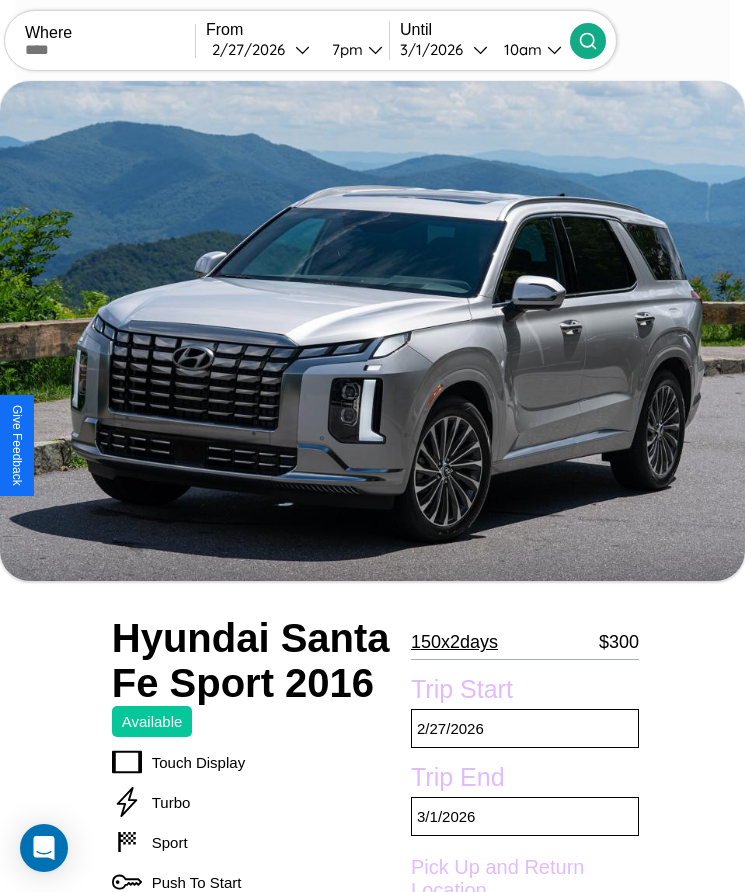 scroll, scrollTop: 560, scrollLeft: 0, axis: vertical 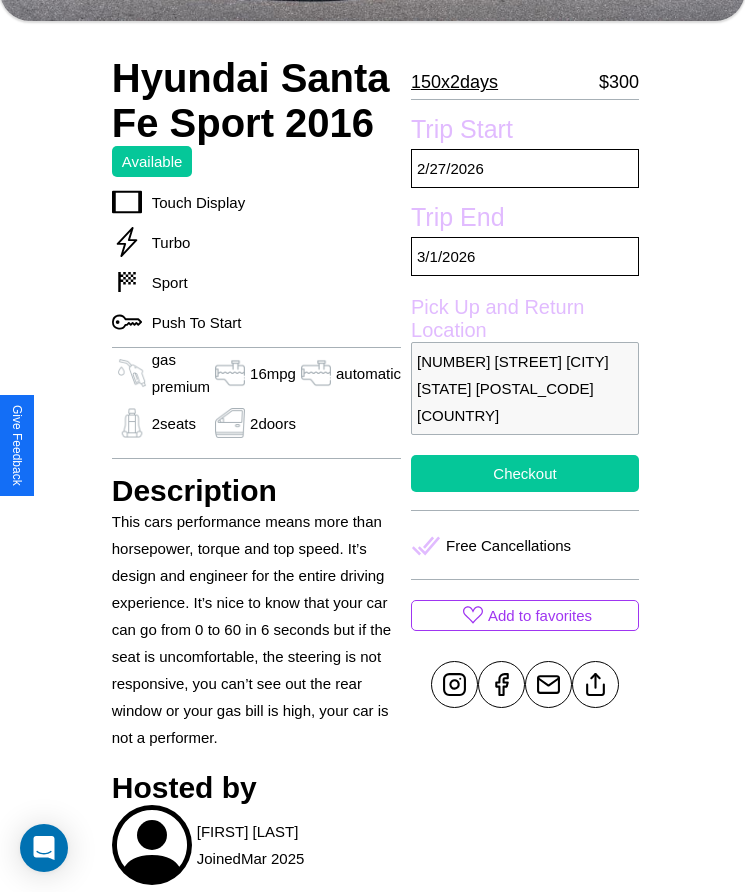 click on "Checkout" at bounding box center (525, 473) 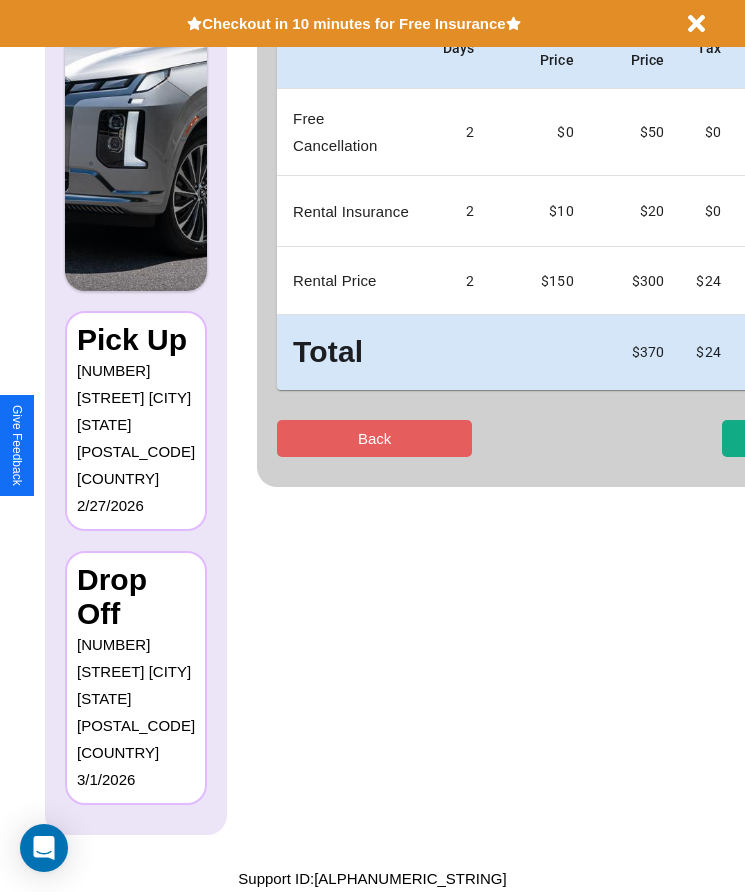 scroll, scrollTop: 0, scrollLeft: 0, axis: both 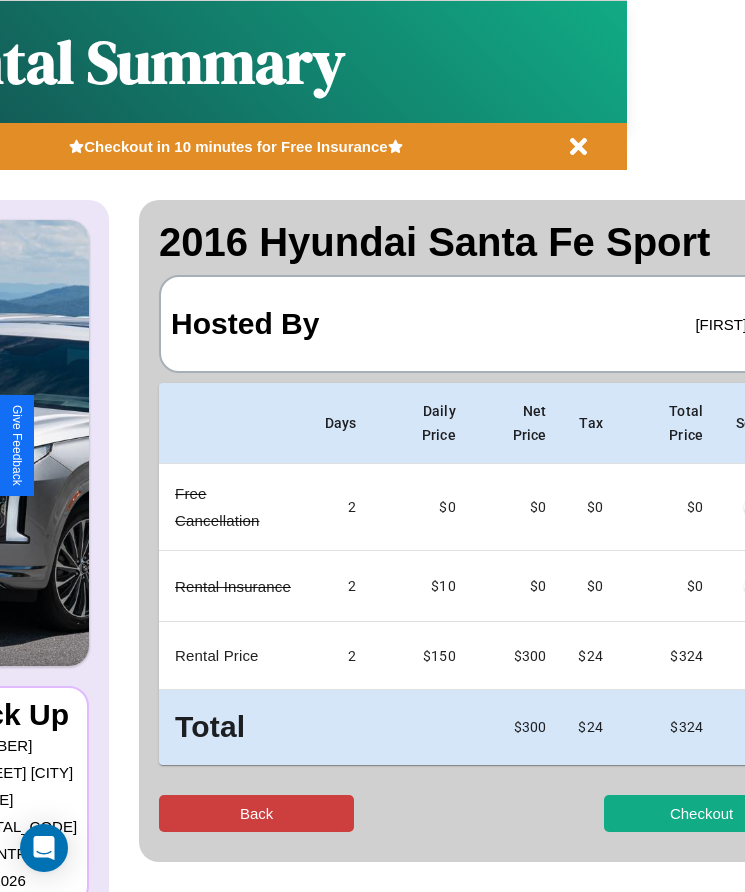 click on "Back" at bounding box center [256, 813] 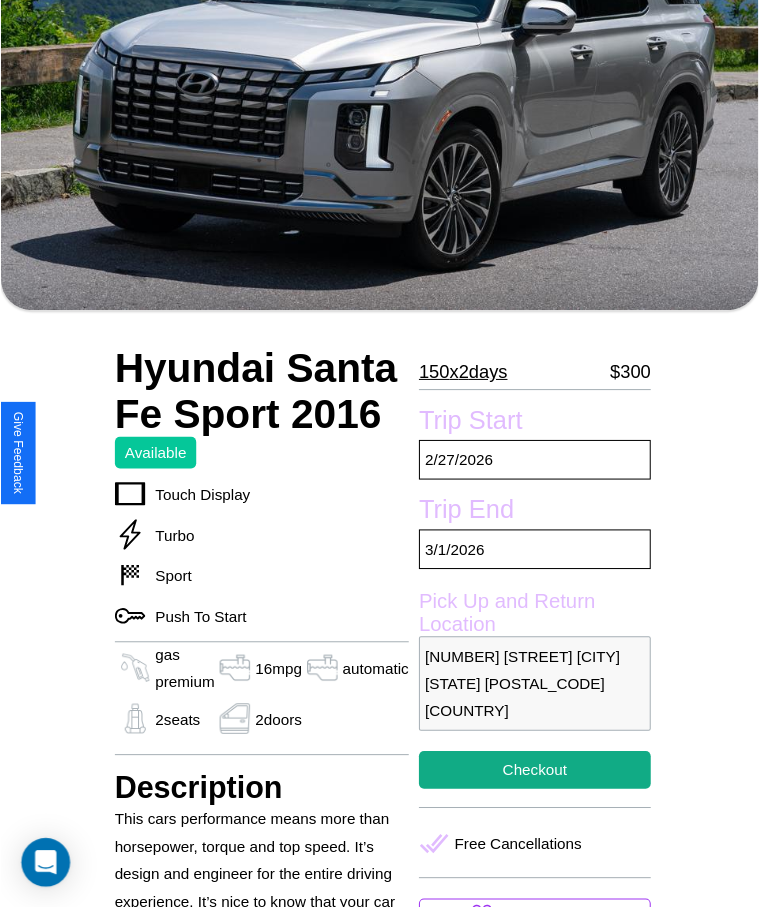scroll, scrollTop: 282, scrollLeft: 0, axis: vertical 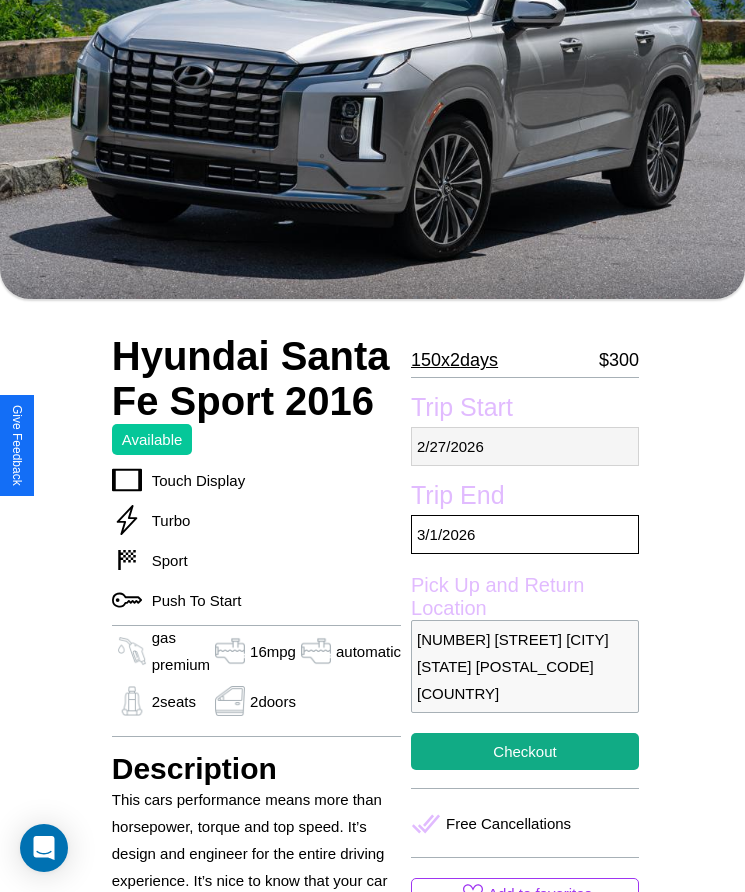 click on "[MM] / [DD] / [YYYY]" at bounding box center [525, 446] 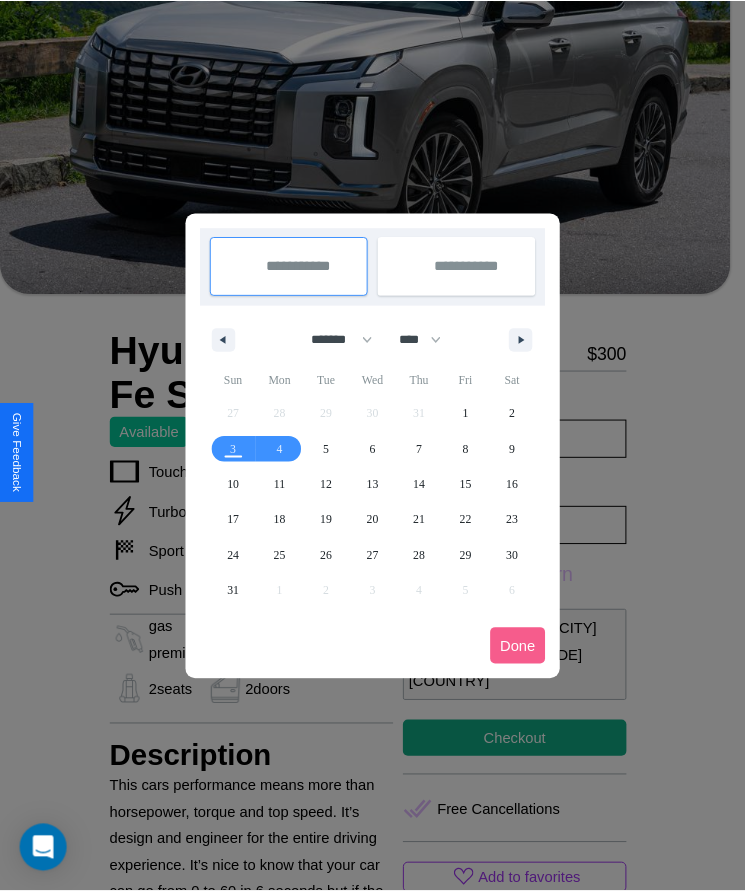 scroll, scrollTop: 0, scrollLeft: 0, axis: both 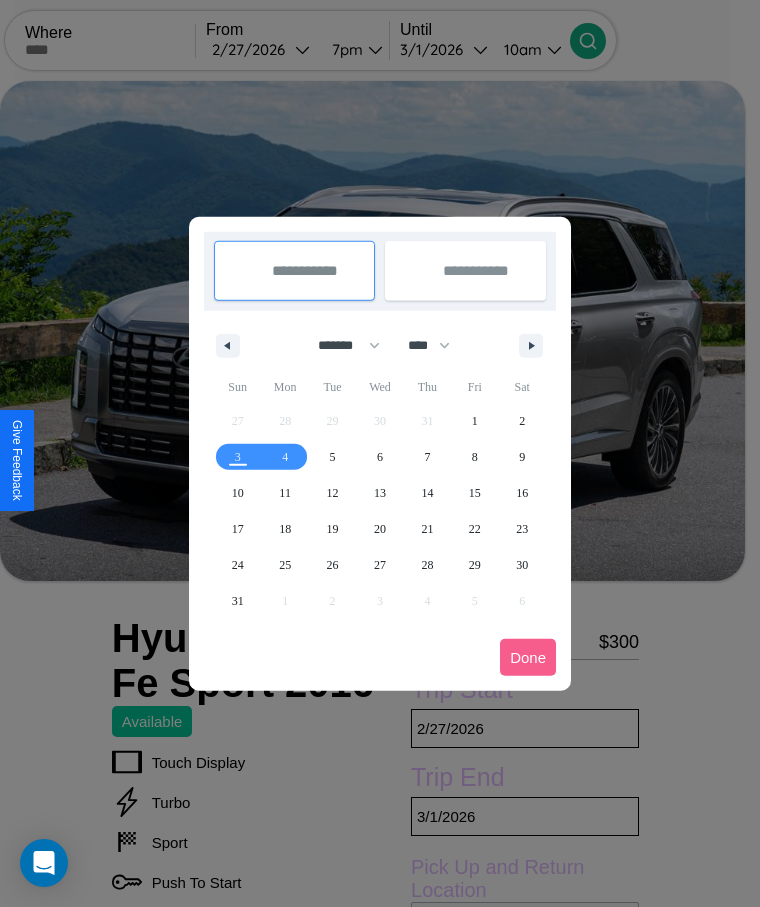 click at bounding box center (380, 453) 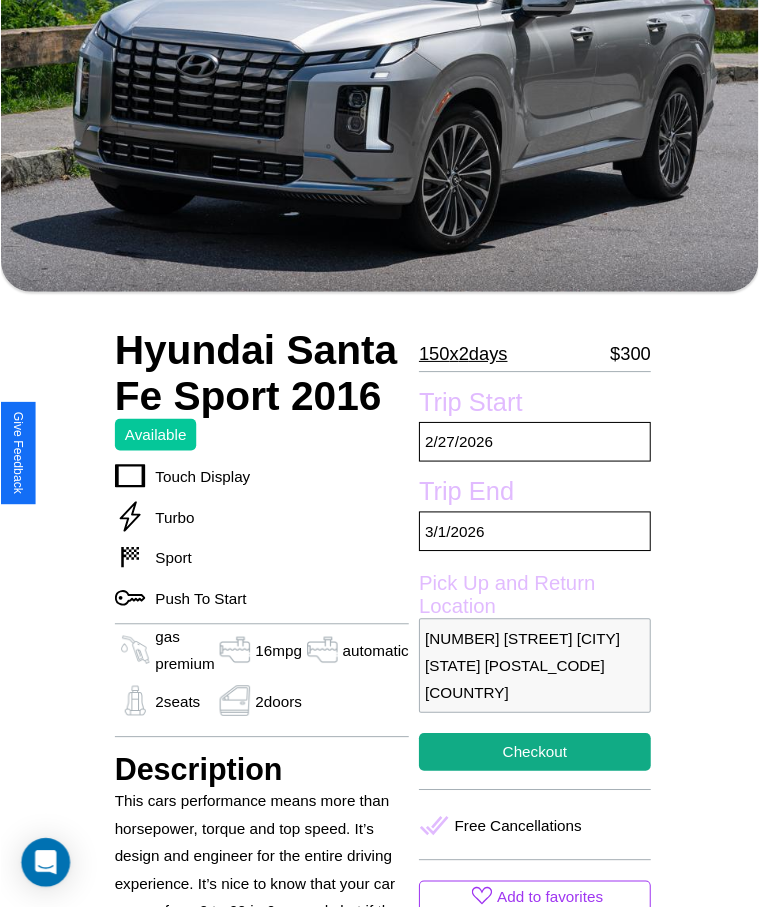 scroll, scrollTop: 702, scrollLeft: 0, axis: vertical 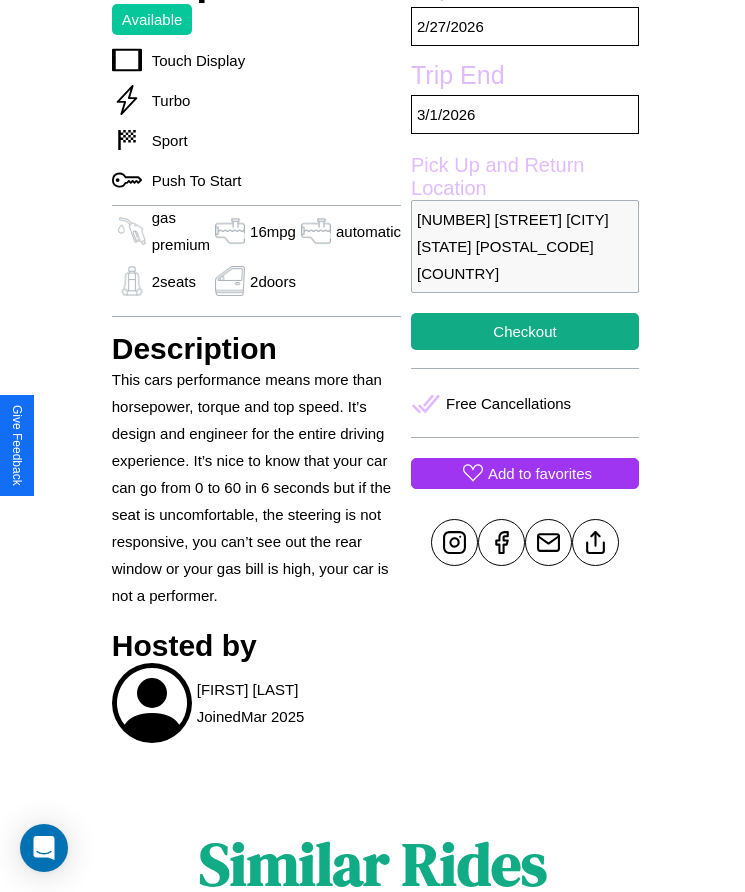 click on "Add to favorites" at bounding box center [540, 473] 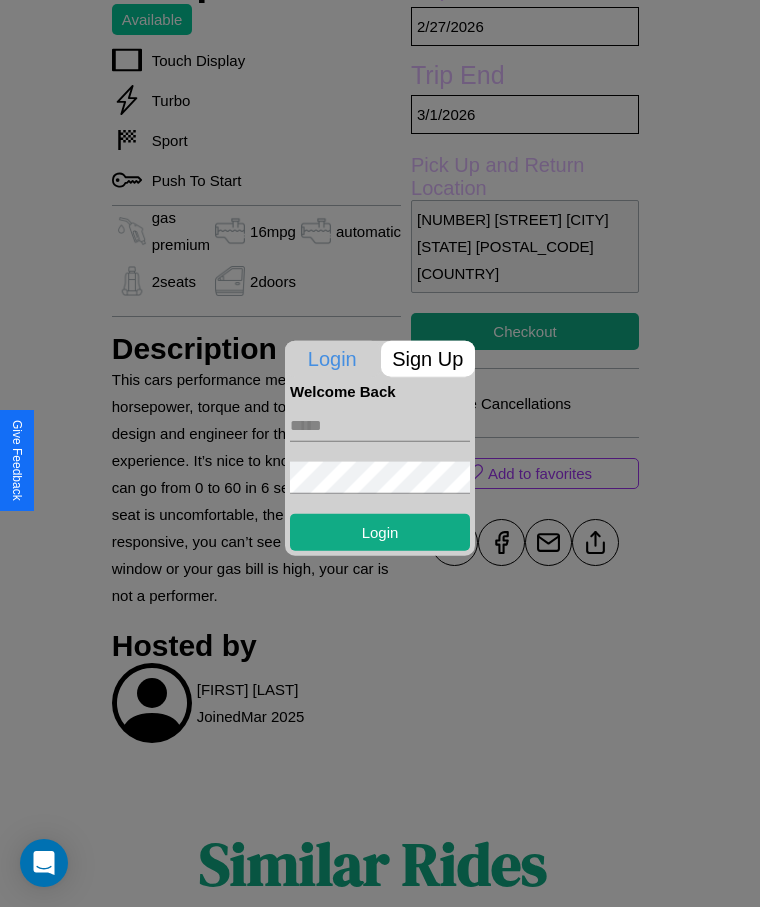 click on "Sign Up" at bounding box center (428, 358) 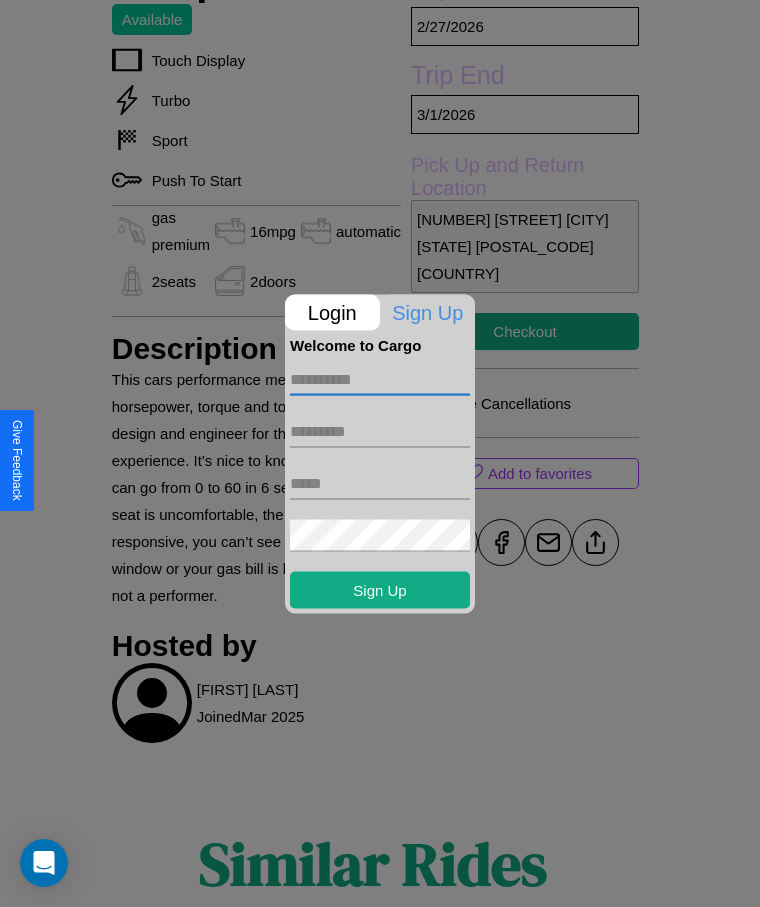 click at bounding box center [380, 379] 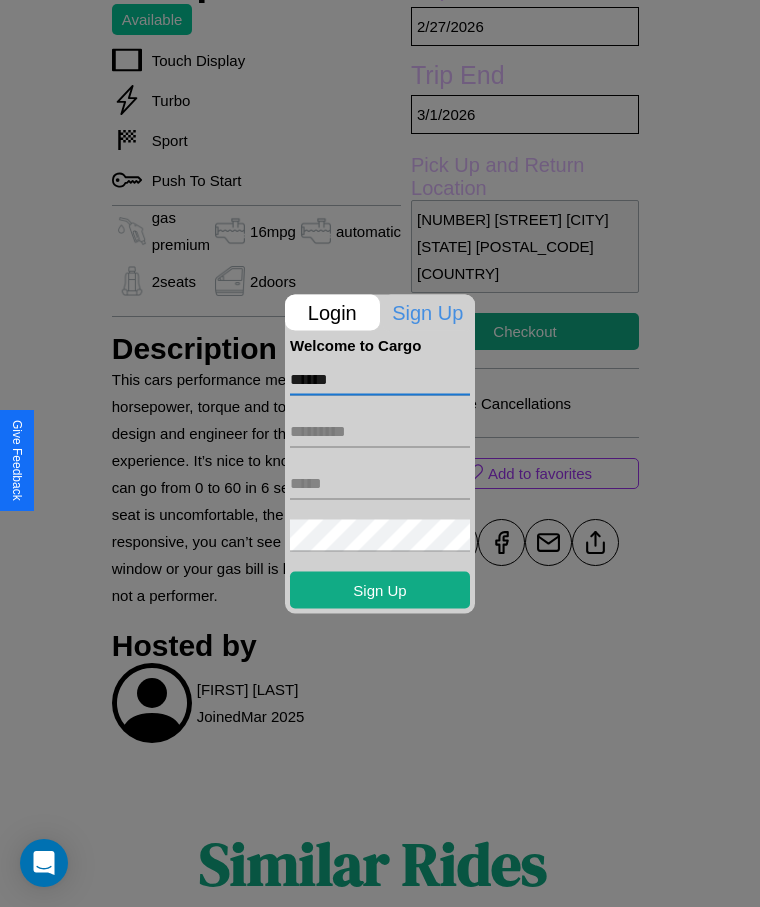 type on "******" 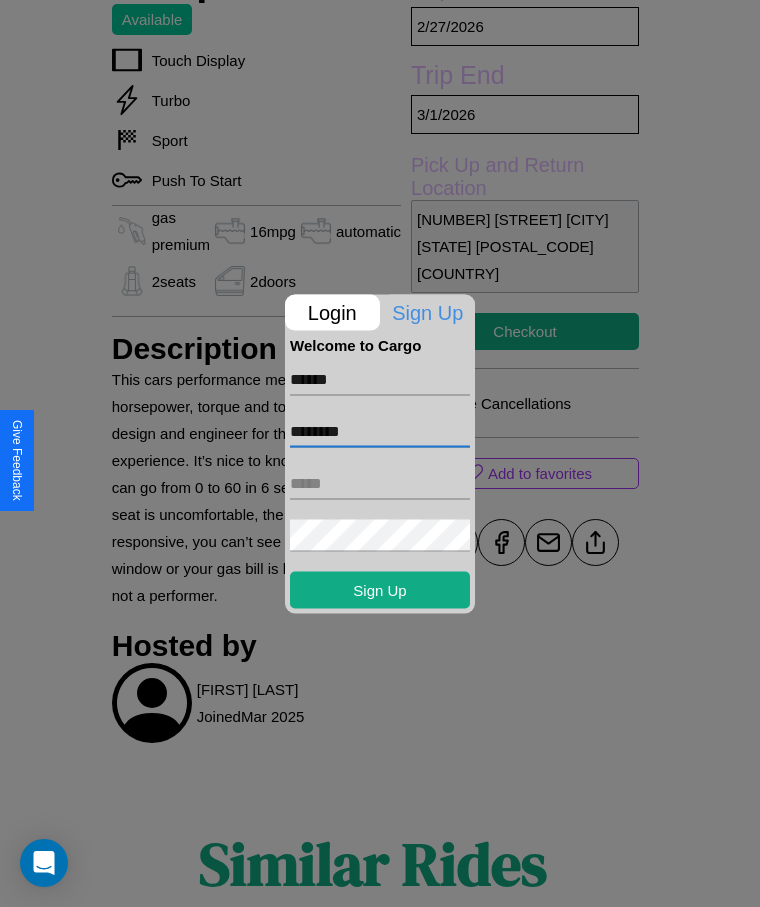 type on "********" 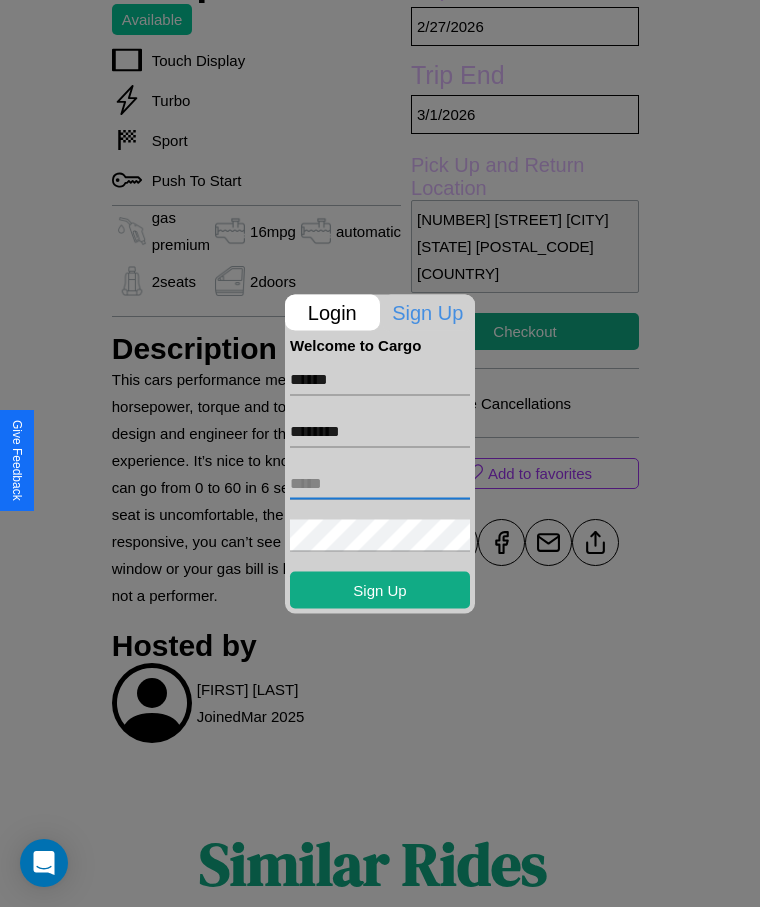 click at bounding box center [380, 483] 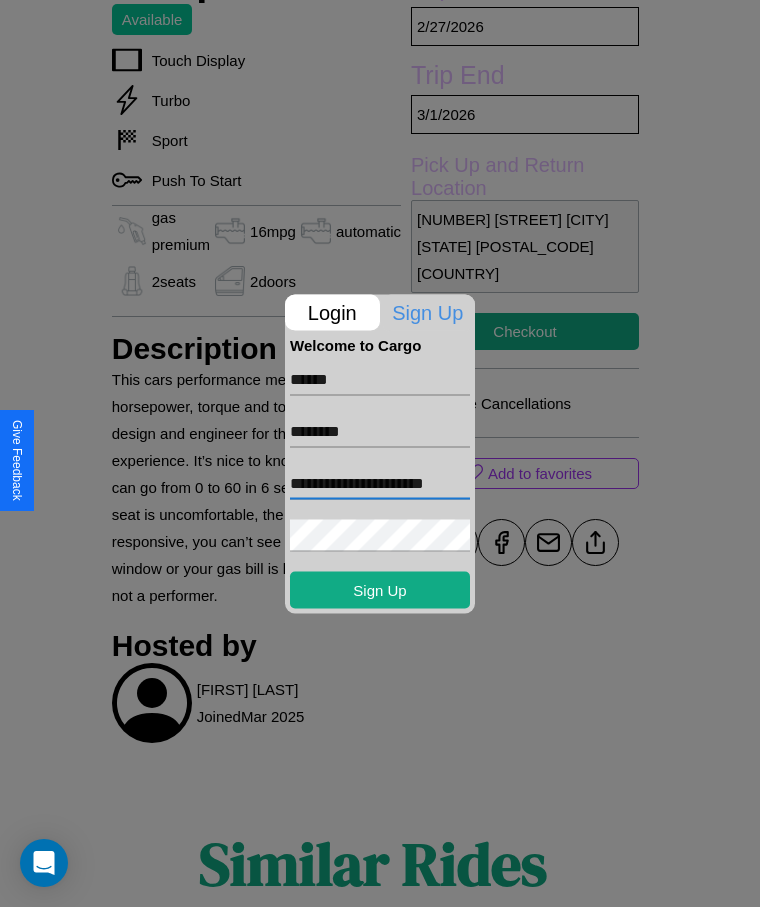 scroll, scrollTop: 0, scrollLeft: 3, axis: horizontal 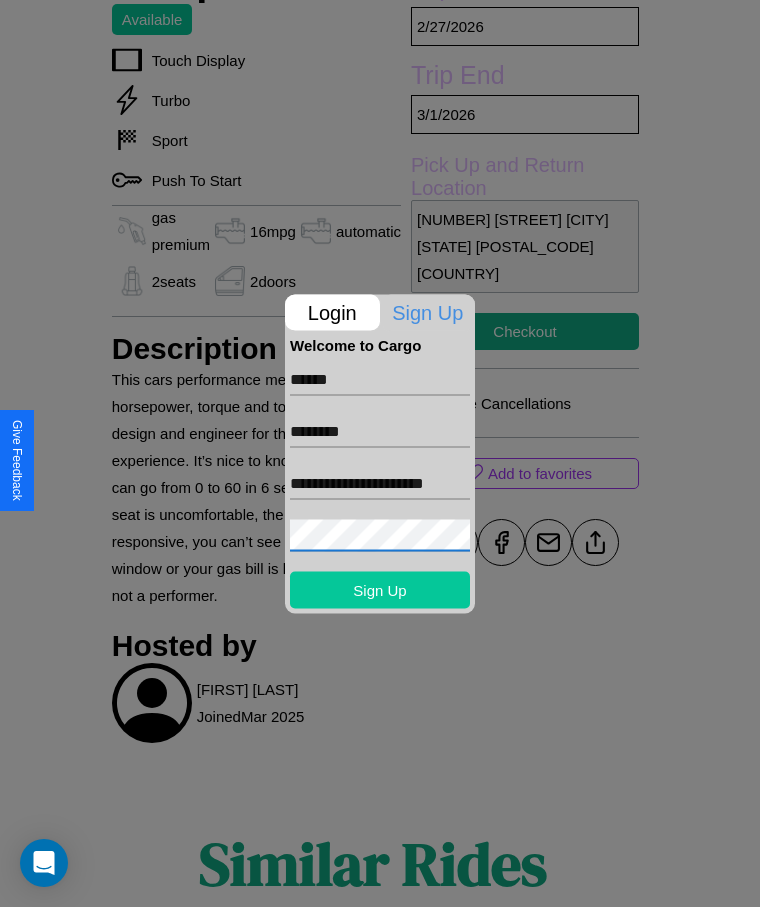 click on "Sign Up" at bounding box center [380, 589] 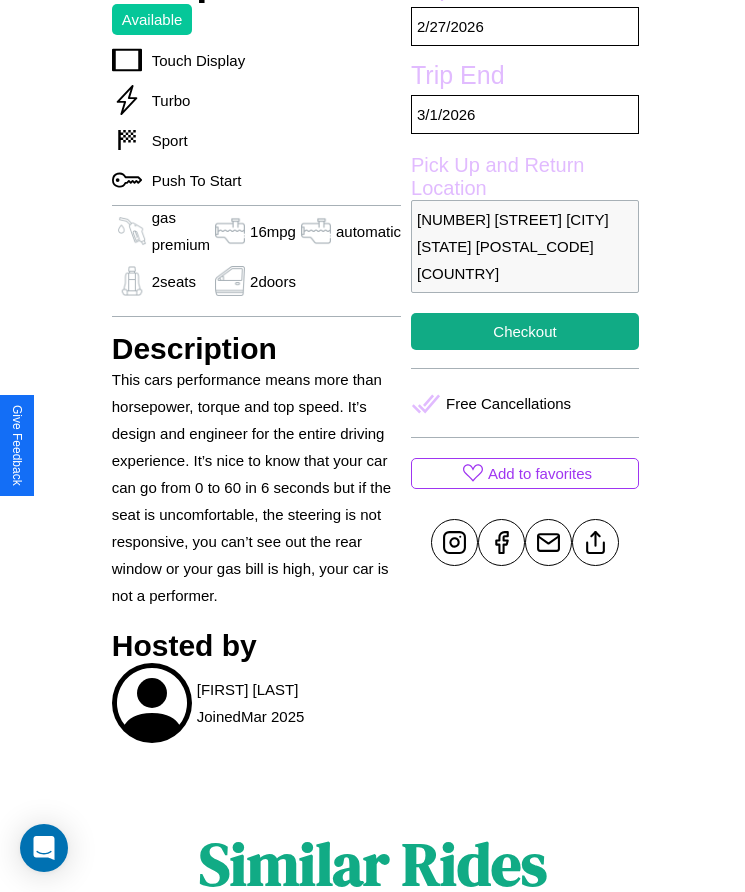 scroll, scrollTop: 702, scrollLeft: 0, axis: vertical 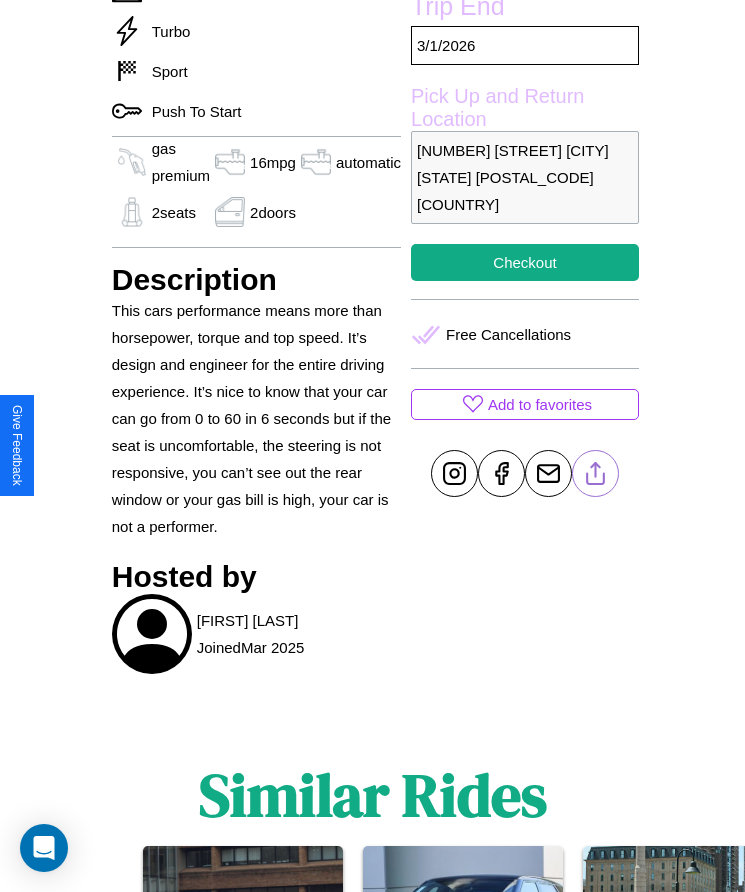 click 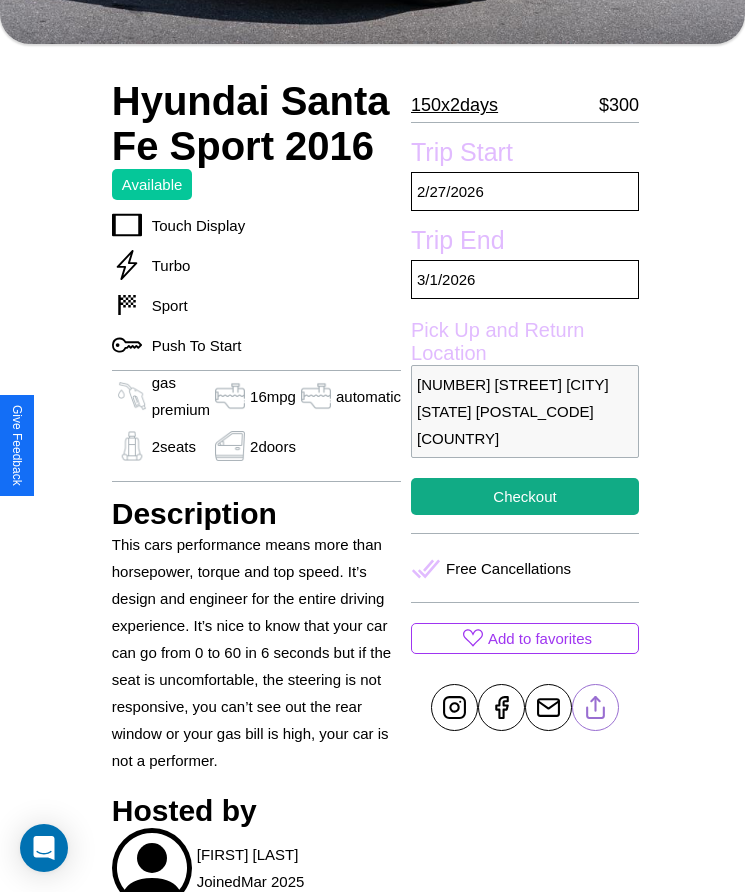 scroll, scrollTop: 489, scrollLeft: 0, axis: vertical 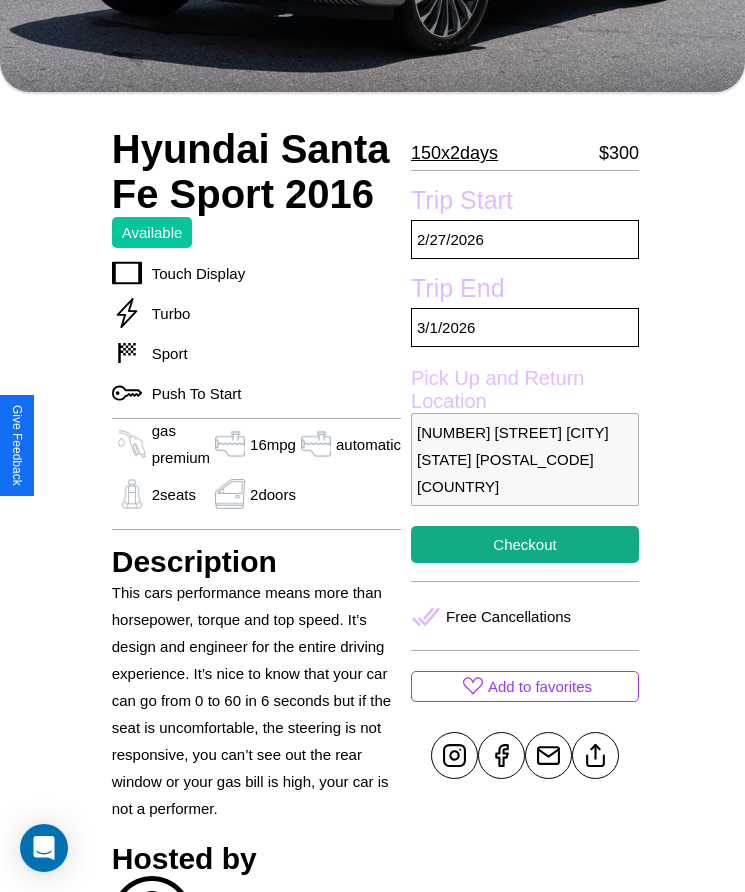 click on "[NUMBER] [STREET]  [CITY] [STATE] [POSTAL_CODE] [COUNTRY]" at bounding box center [525, 459] 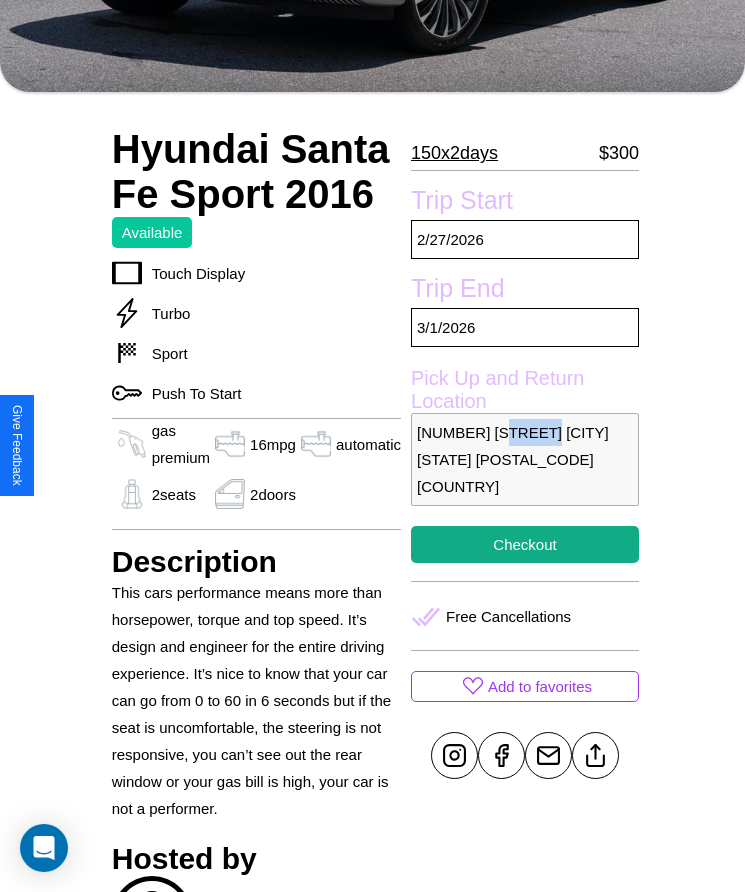 click on "[NUMBER] [STREET]  [CITY] [STATE] [POSTAL_CODE] [COUNTRY]" at bounding box center [525, 459] 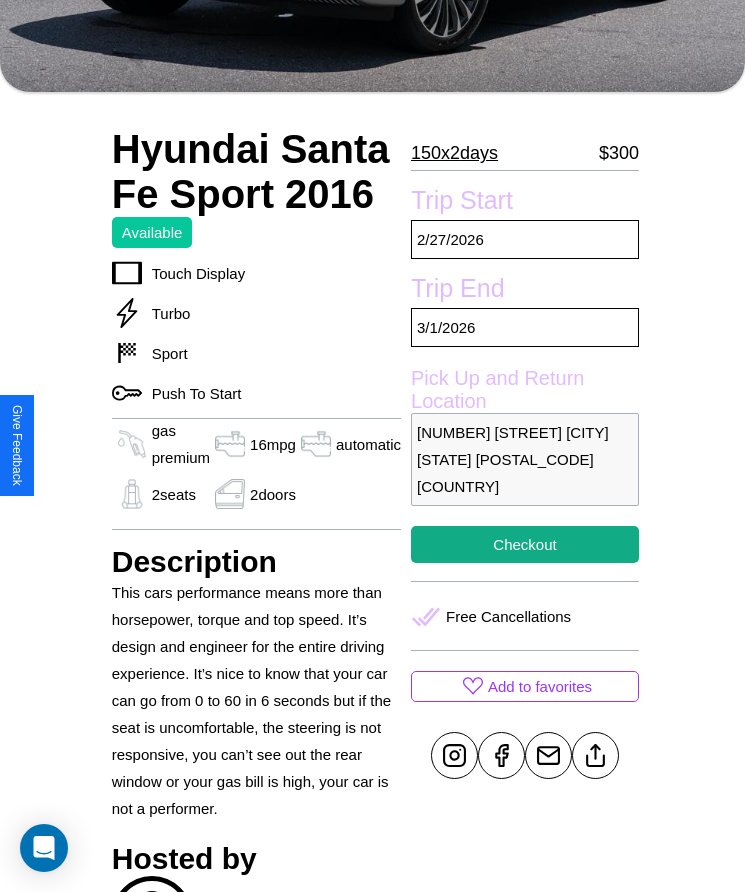 click on "[NUMBER] [STREET]  [CITY] [STATE] [POSTAL_CODE] [COUNTRY]" at bounding box center (525, 459) 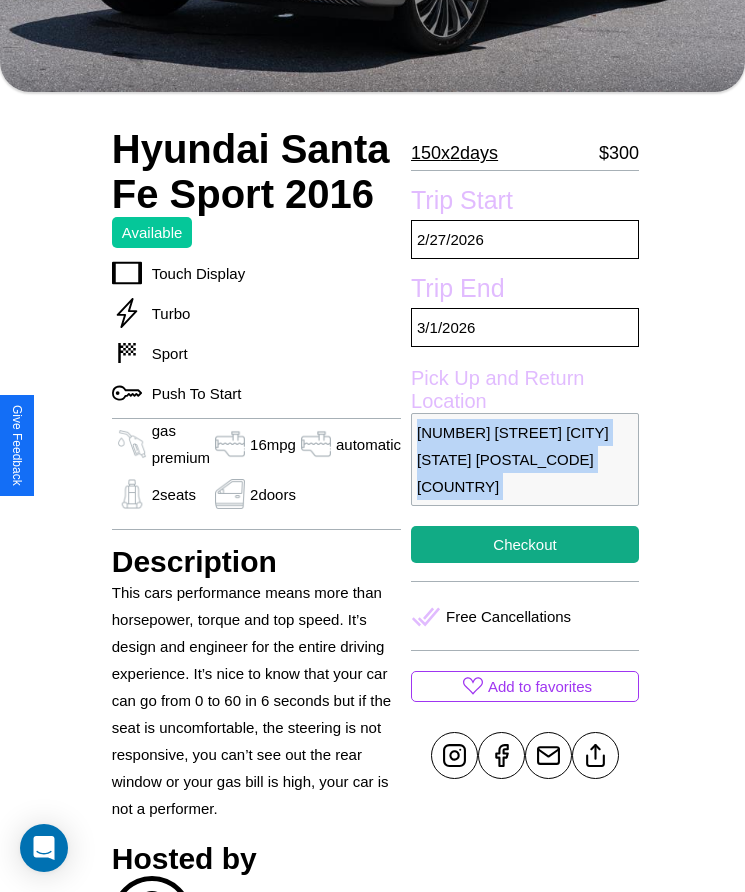 click on "[NUMBER] [STREET]  [CITY] [STATE] [POSTAL_CODE] [COUNTRY]" at bounding box center (525, 459) 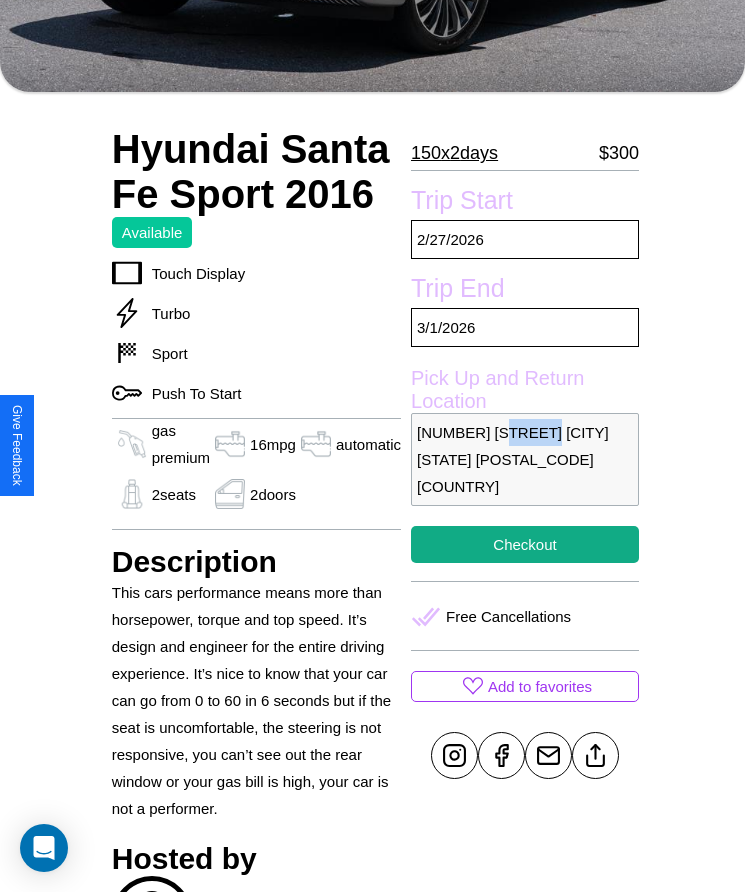 click on "[NUMBER] [STREET]  [CITY] [STATE] [POSTAL_CODE] [COUNTRY]" at bounding box center (525, 459) 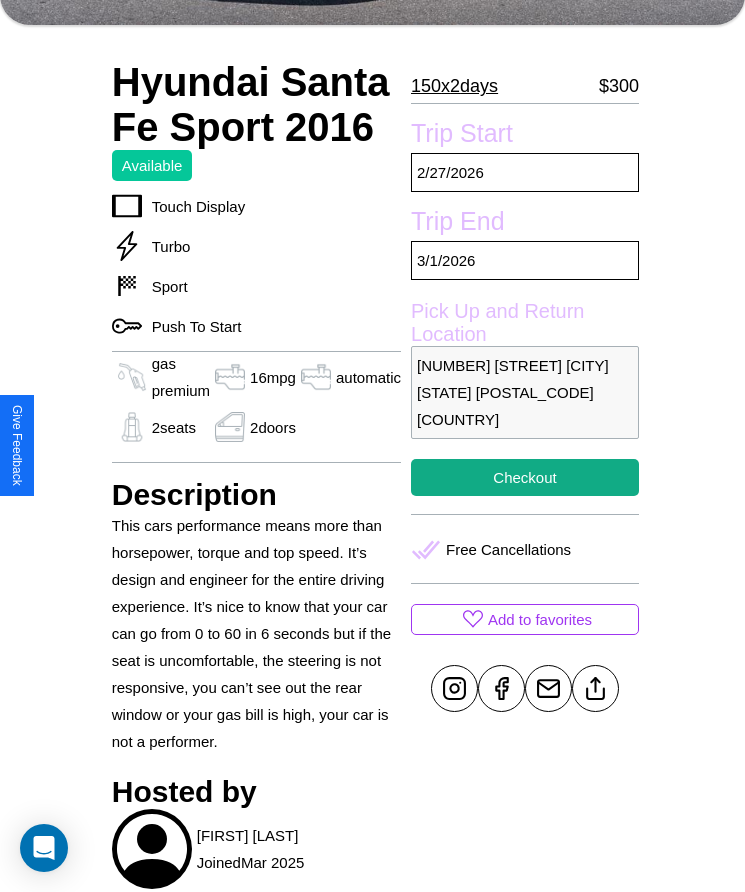 scroll, scrollTop: 560, scrollLeft: 0, axis: vertical 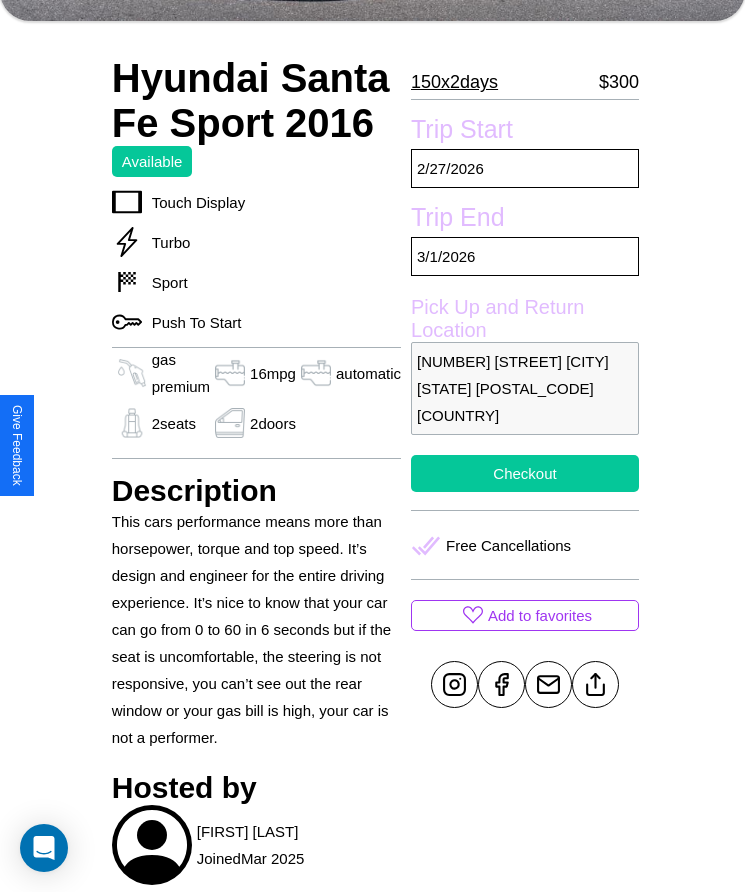 click on "Checkout" at bounding box center (525, 473) 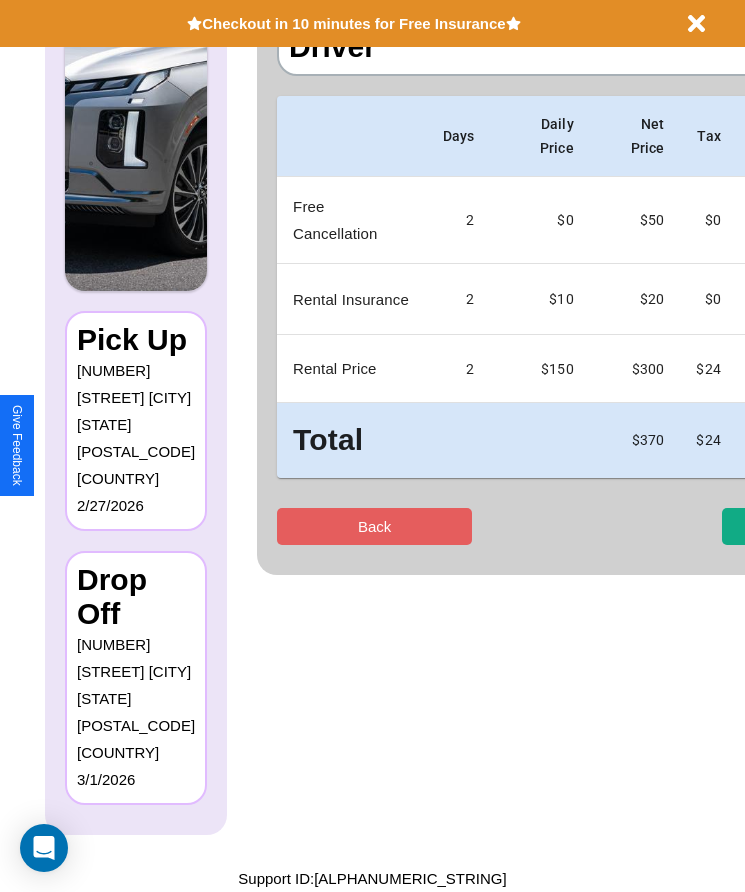 scroll, scrollTop: 0, scrollLeft: 0, axis: both 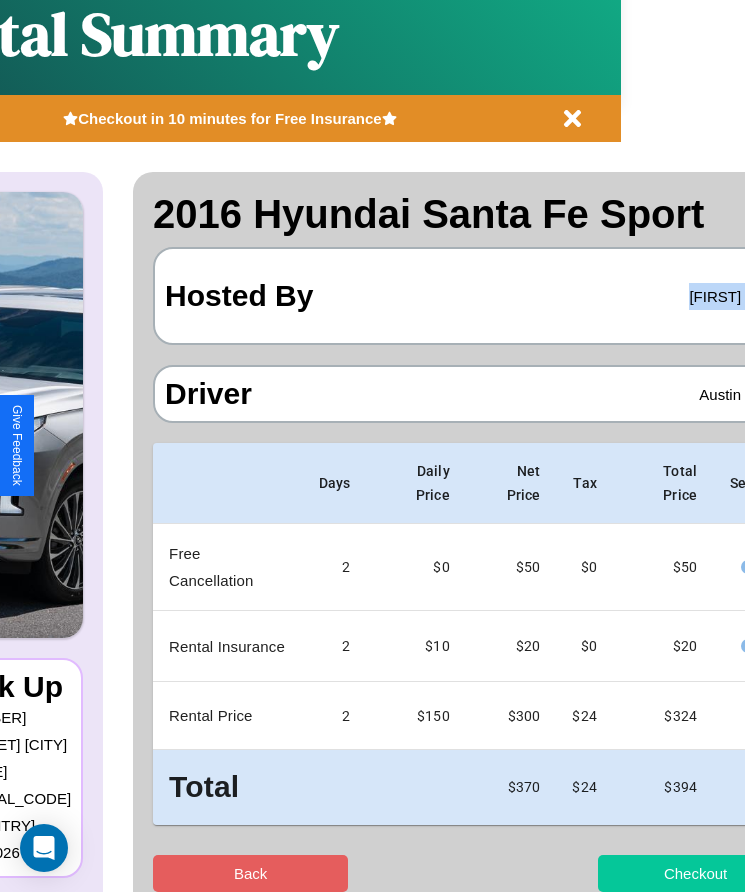 click on "Checkout" at bounding box center [695, 873] 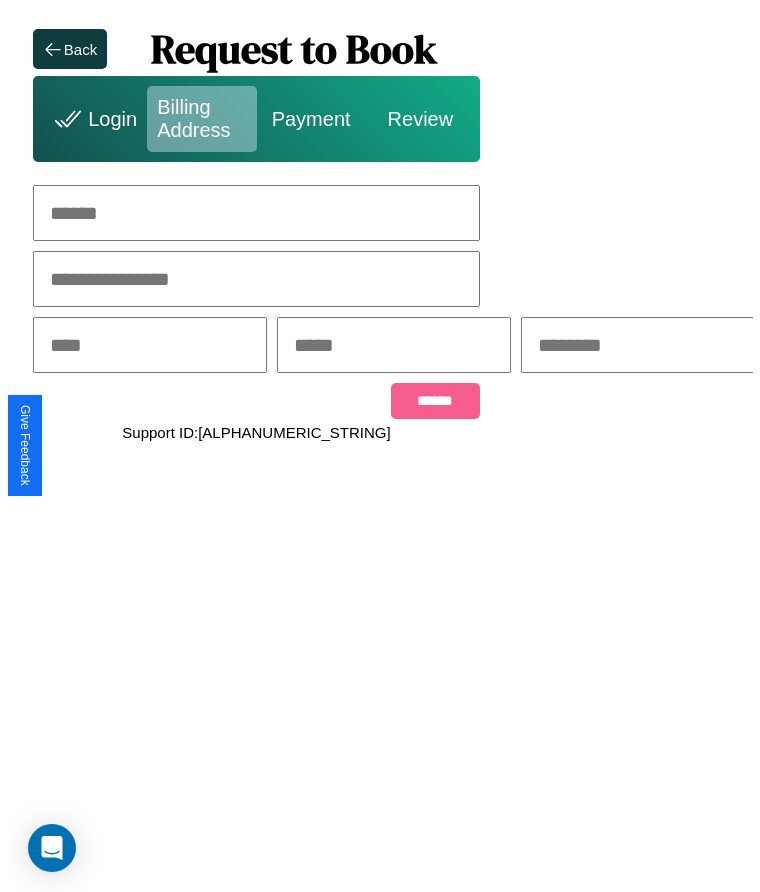 scroll, scrollTop: 0, scrollLeft: 0, axis: both 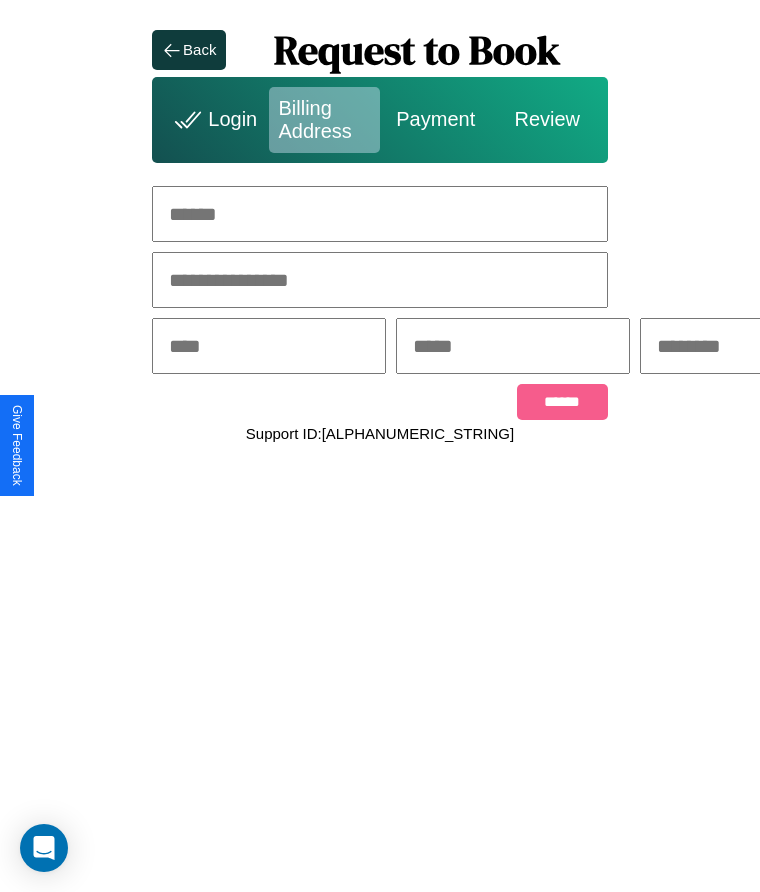 click at bounding box center (380, 214) 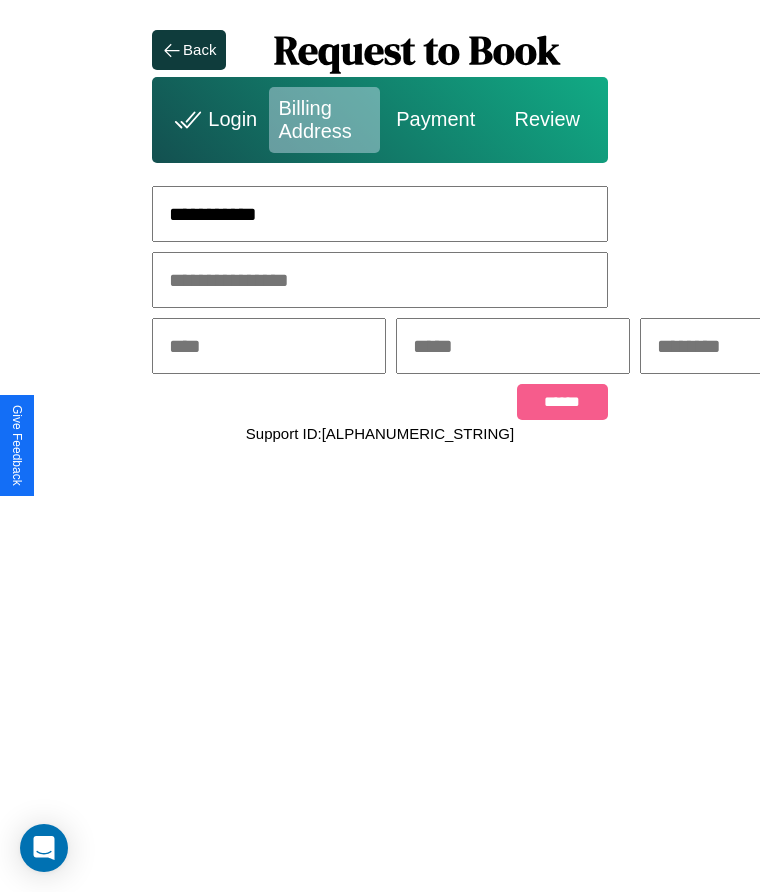 type on "**********" 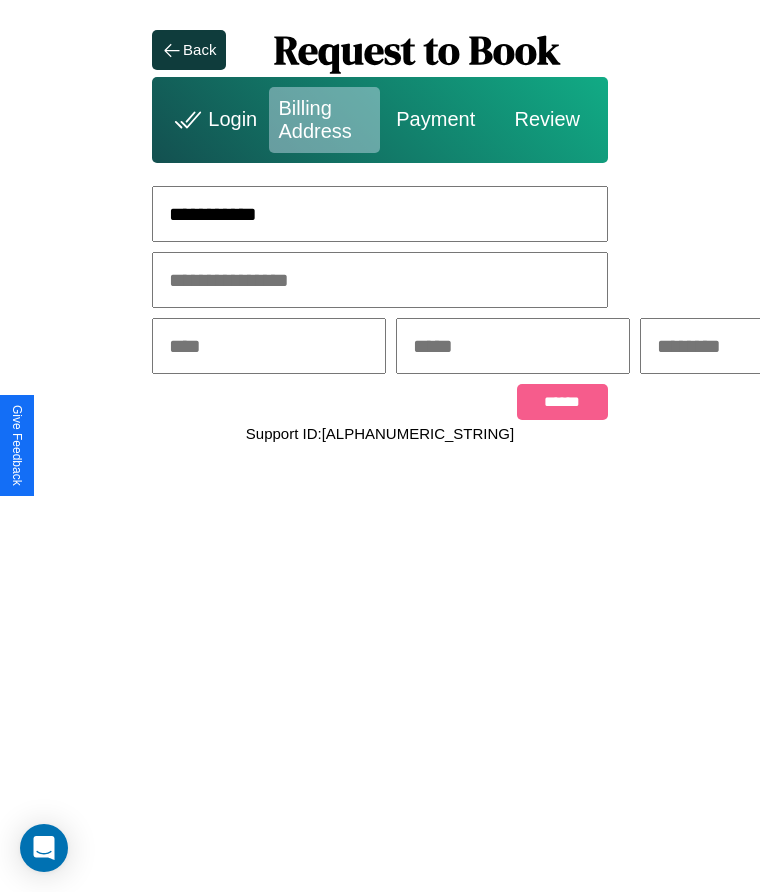 click at bounding box center [269, 346] 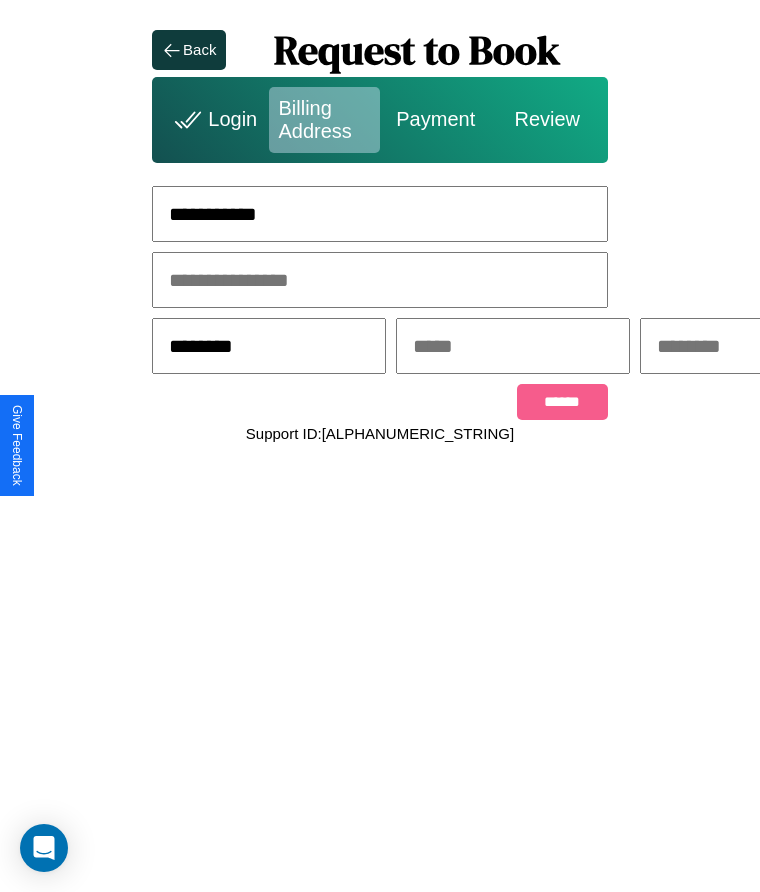 type on "********" 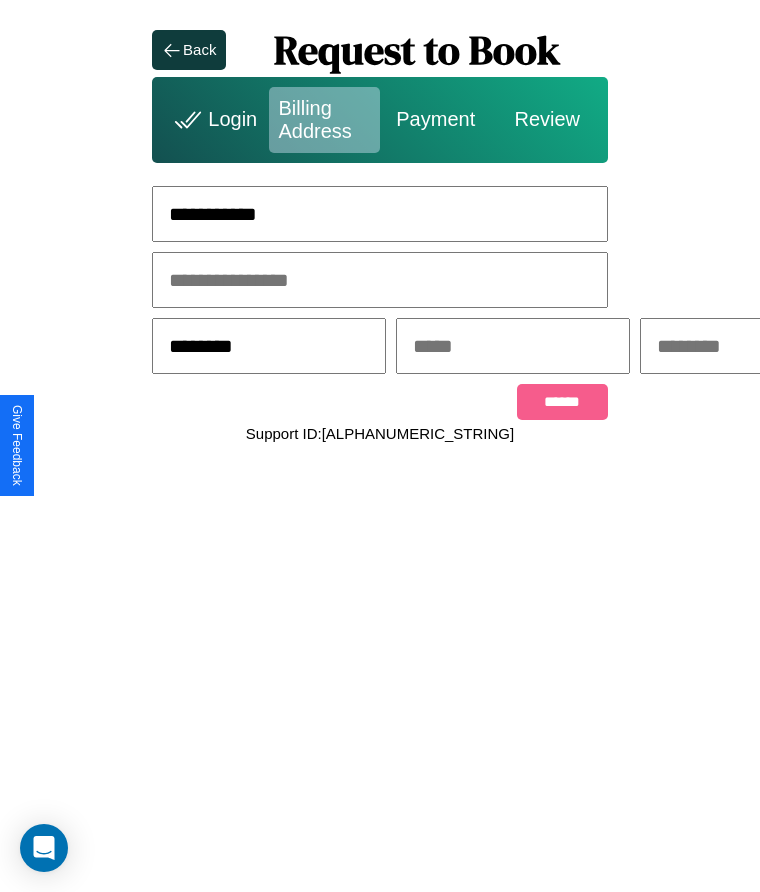click at bounding box center (513, 346) 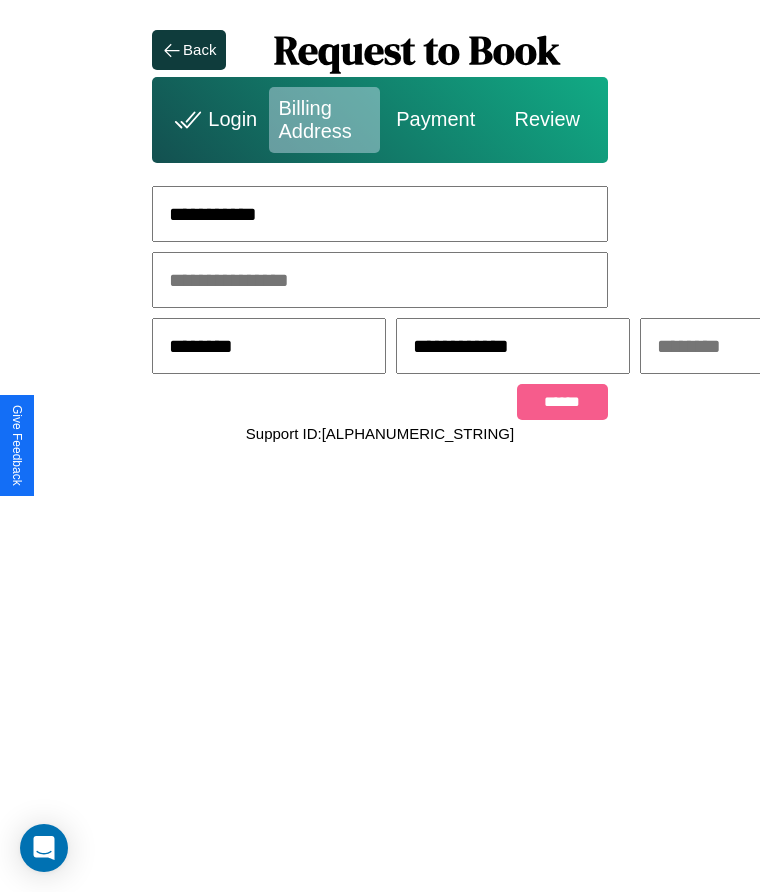 scroll, scrollTop: 0, scrollLeft: 309, axis: horizontal 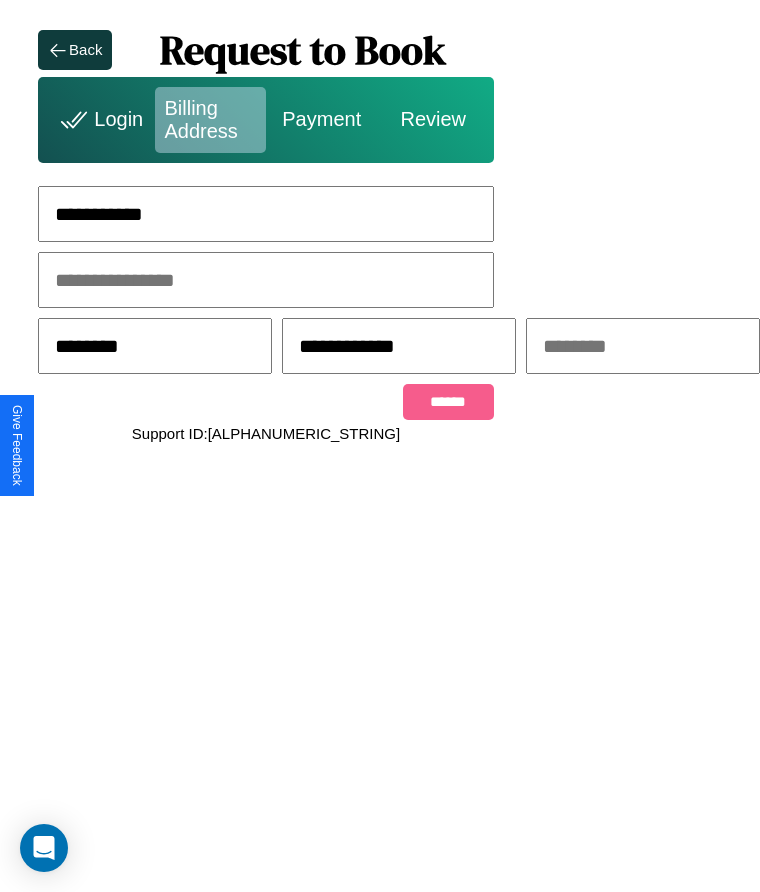 type on "**********" 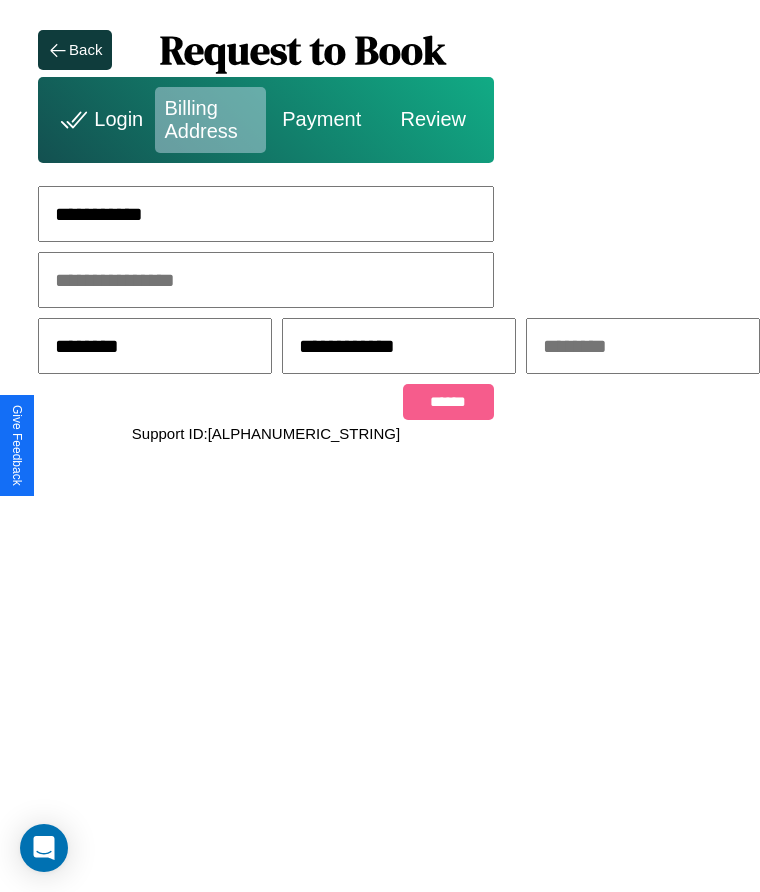 click at bounding box center (643, 346) 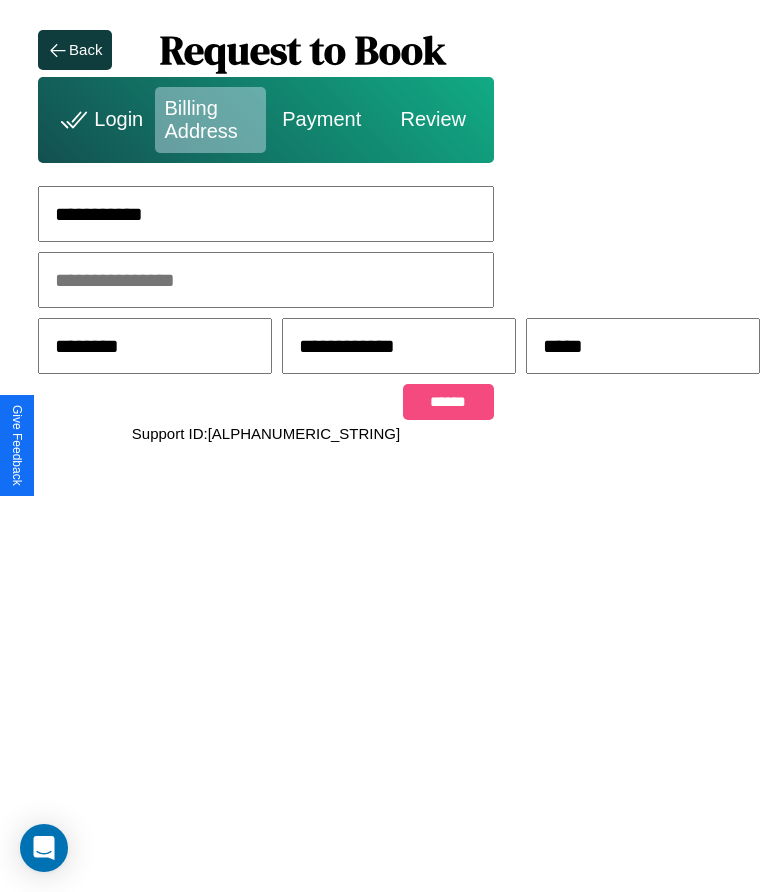 type on "*****" 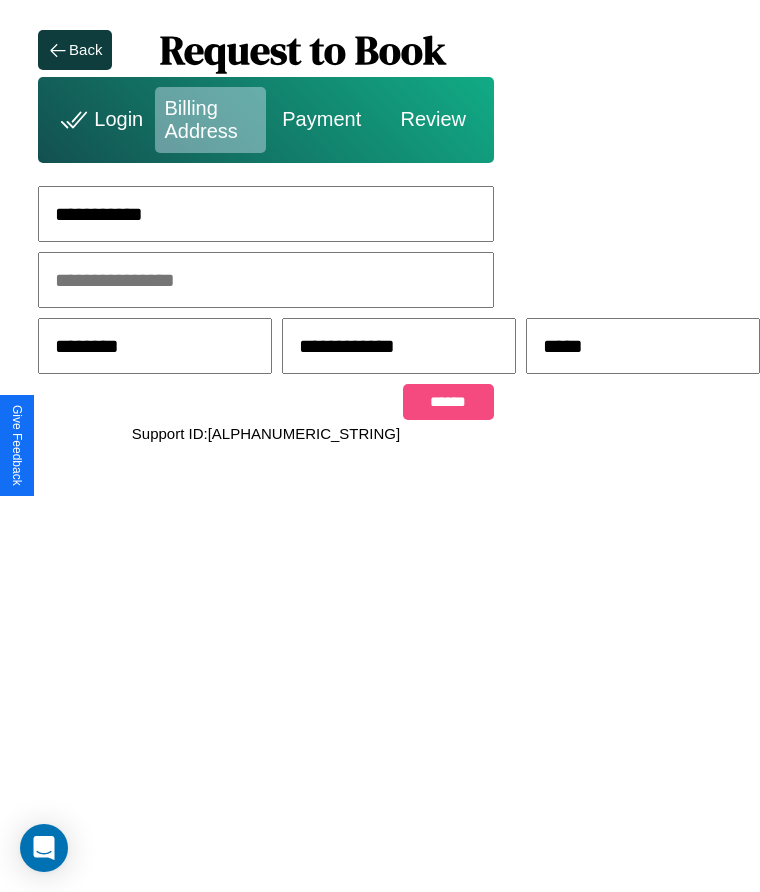 click on "******" at bounding box center [448, 402] 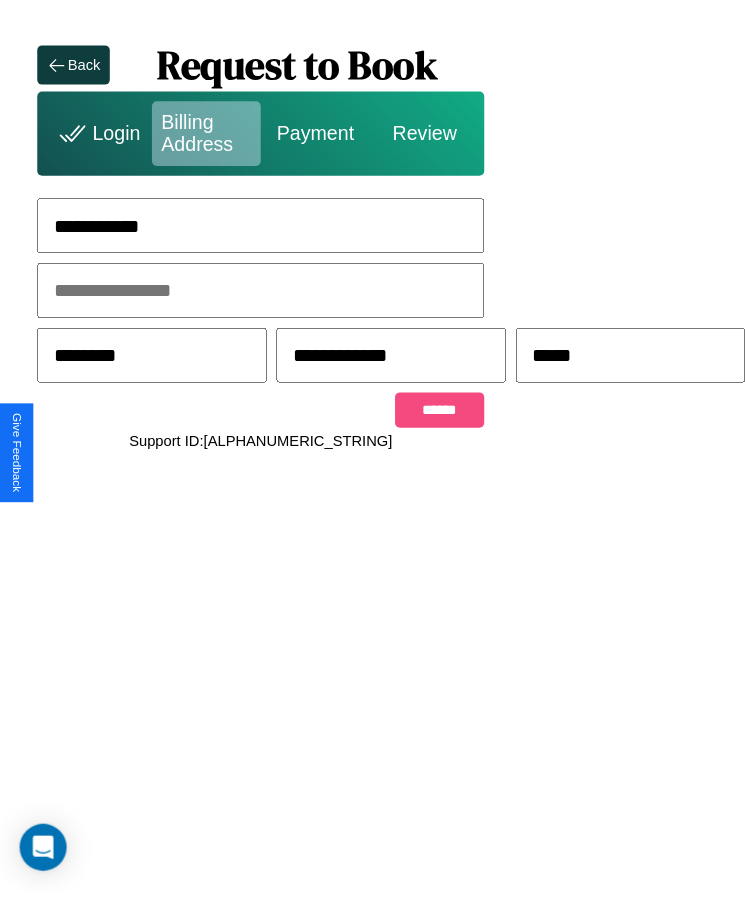 scroll, scrollTop: 0, scrollLeft: 0, axis: both 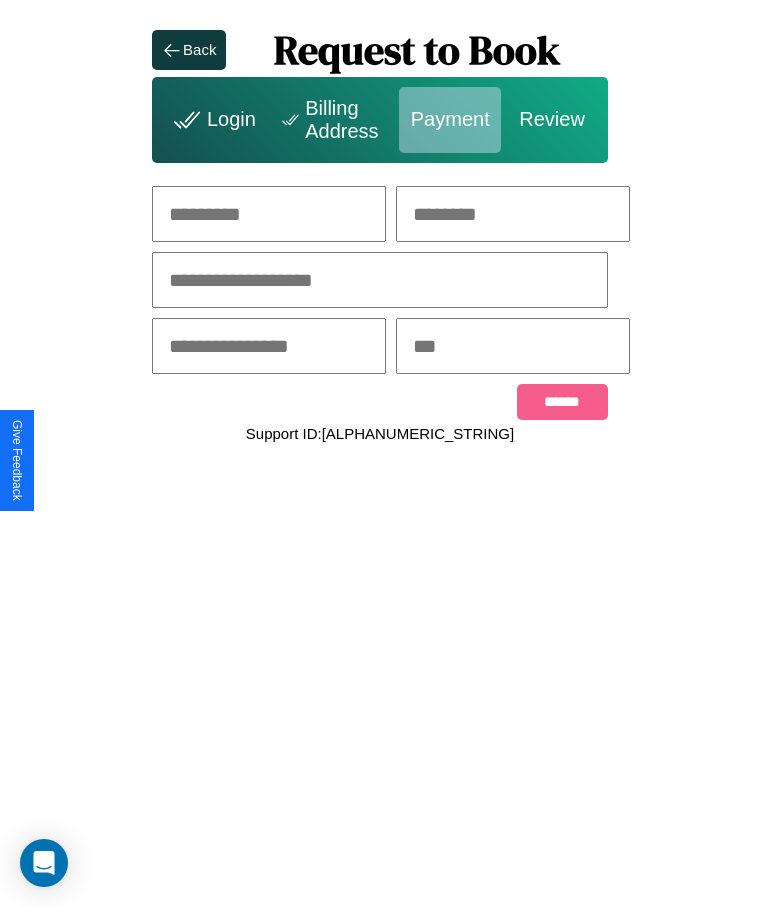 click at bounding box center (269, 214) 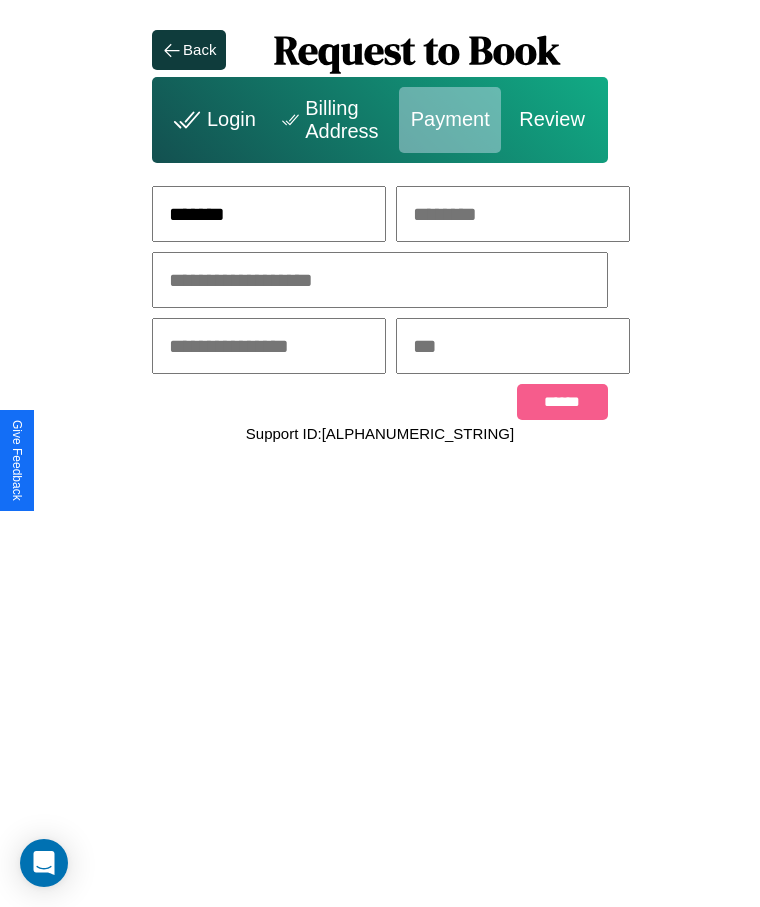 type on "*******" 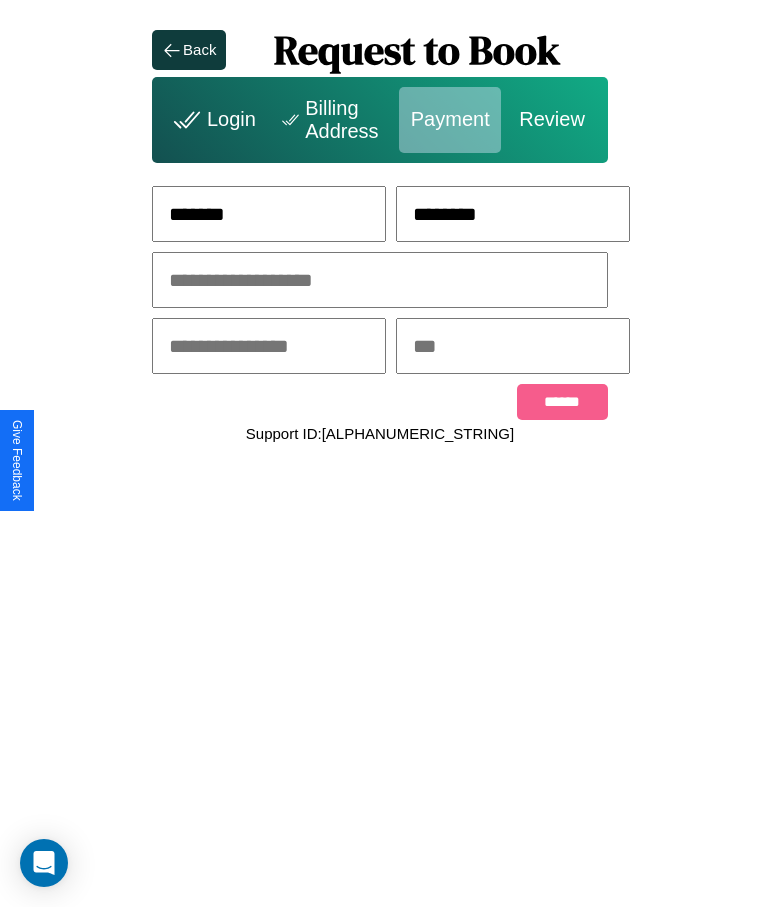 type on "********" 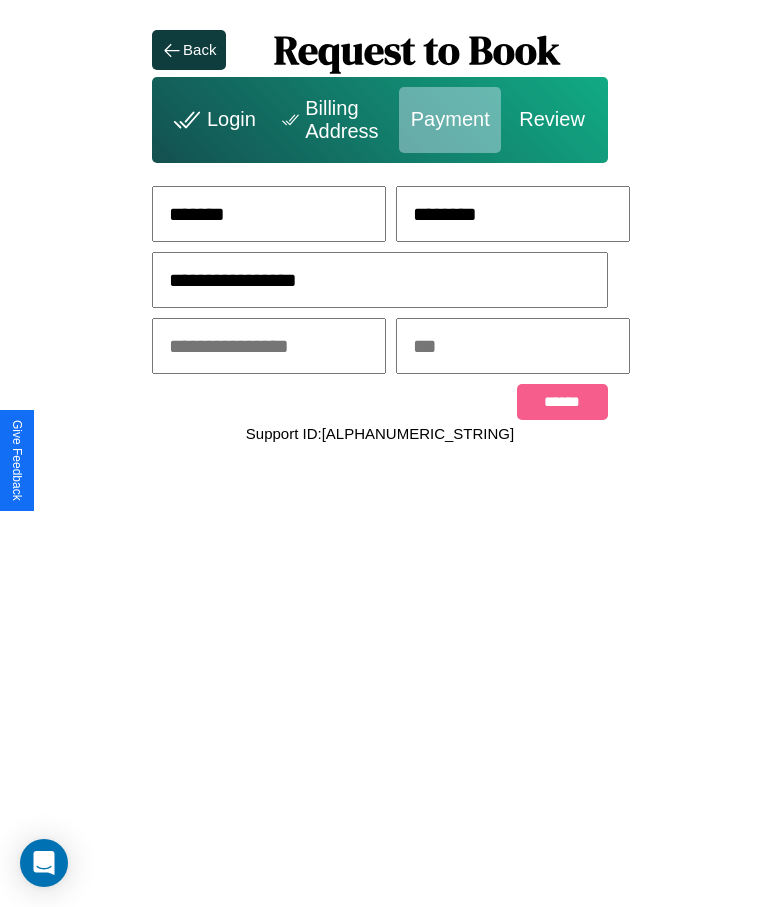 type on "**********" 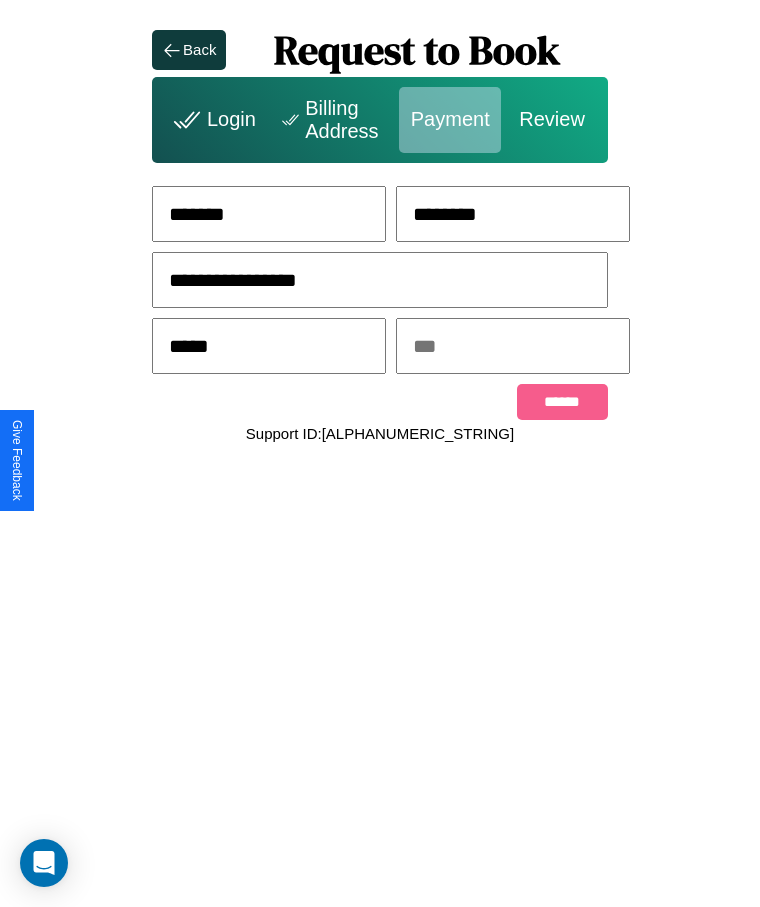 type on "*****" 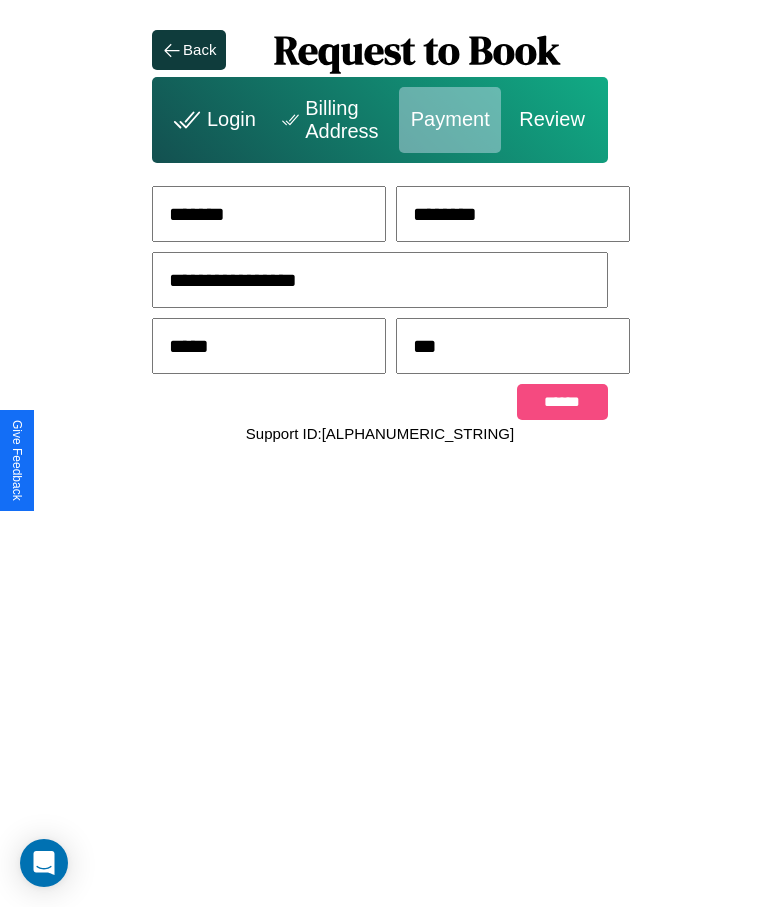 type on "***" 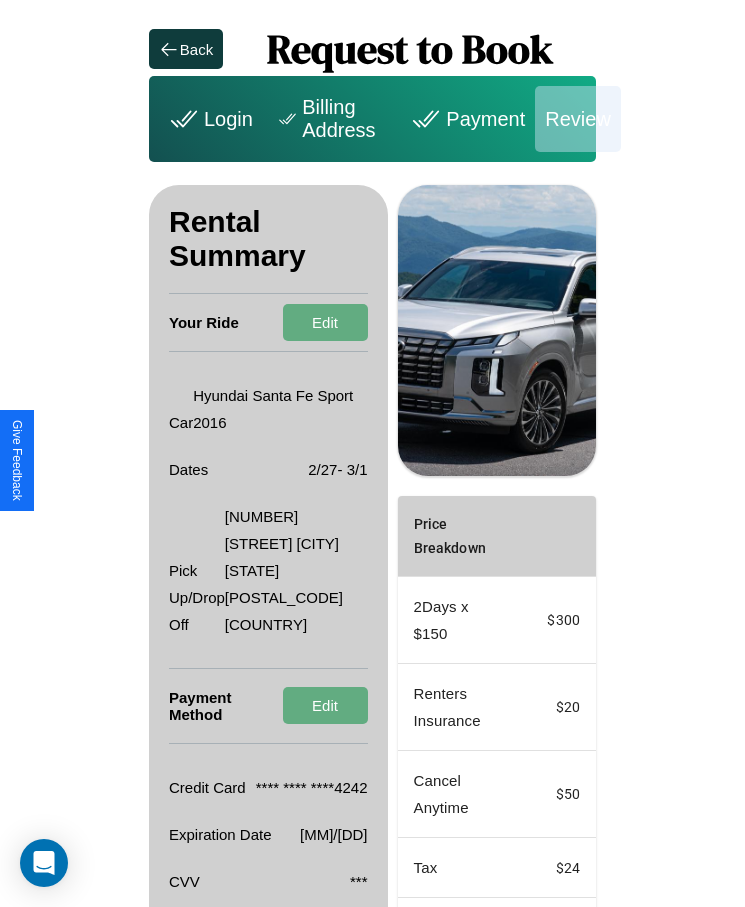 click on "Payment" at bounding box center (465, 119) 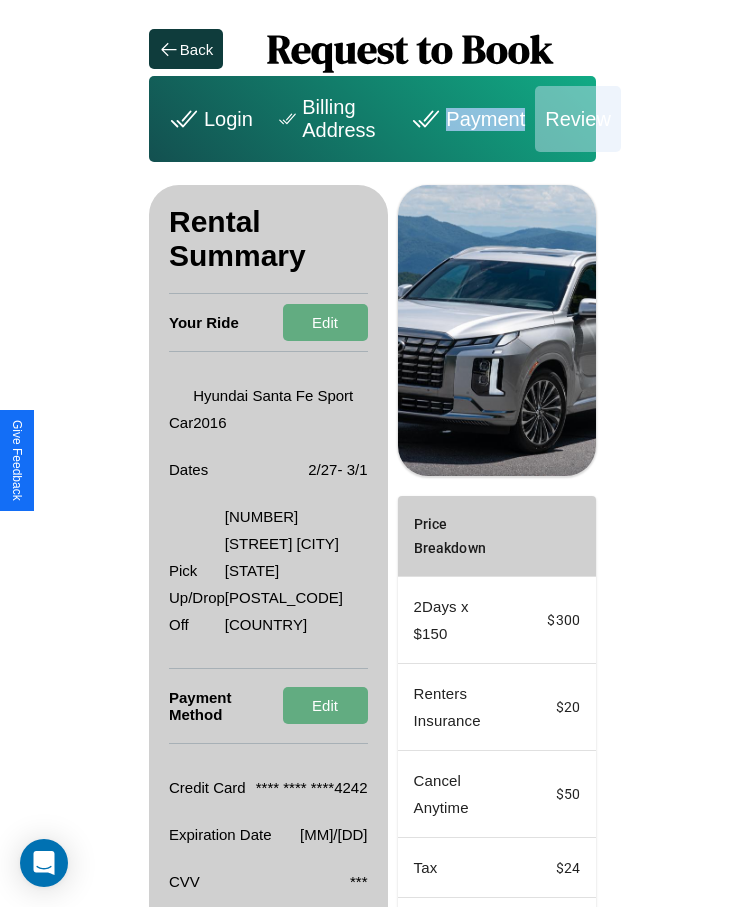 click on "Payment" at bounding box center (465, 119) 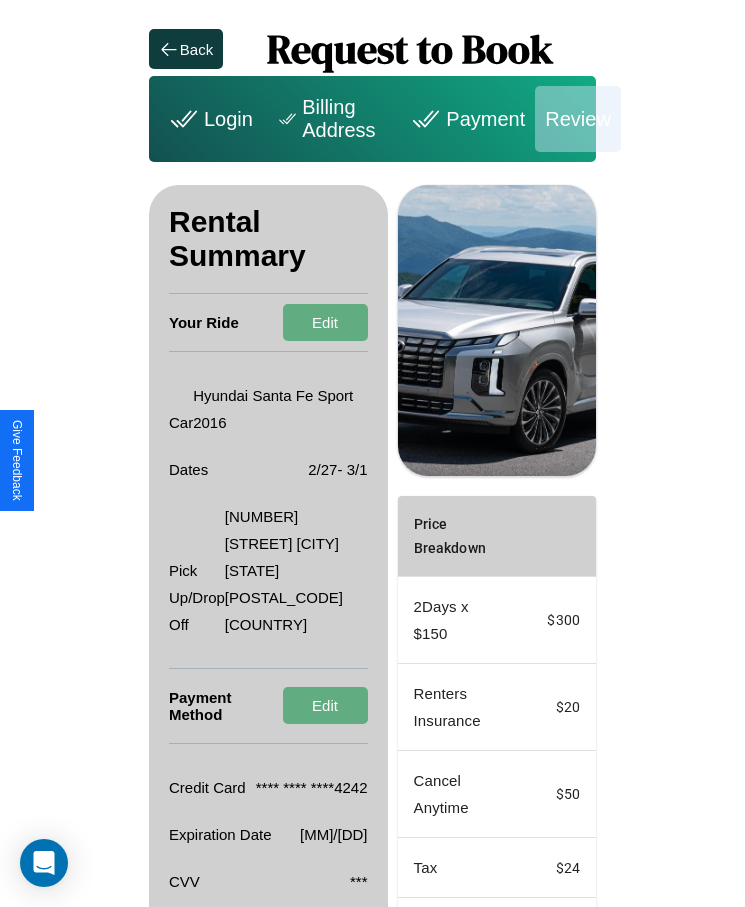 click on "Payment" at bounding box center (465, 119) 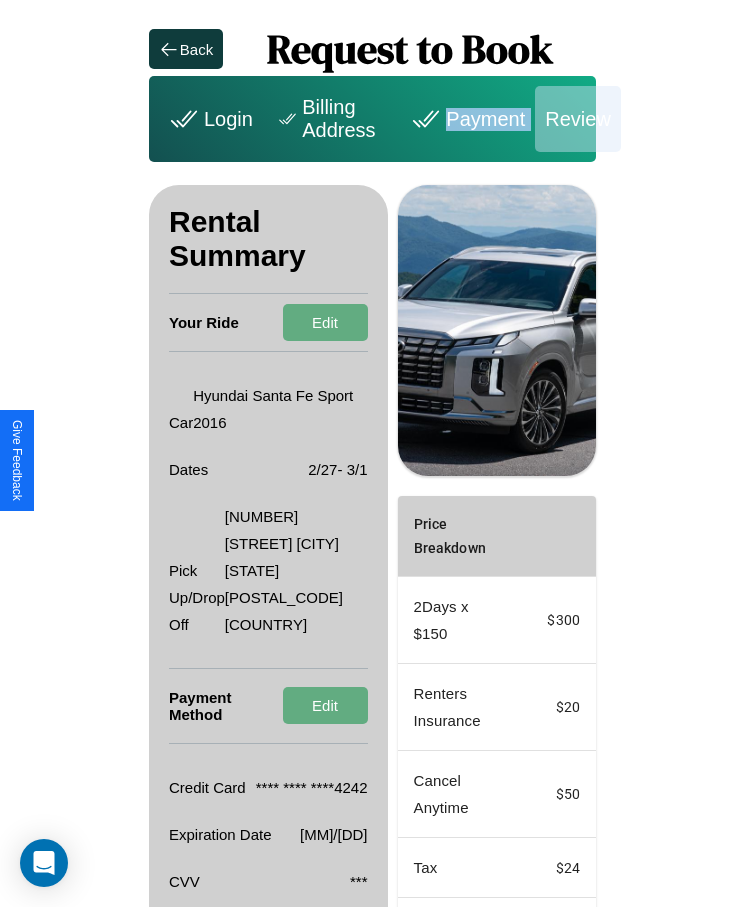 click on "Payment" at bounding box center [465, 119] 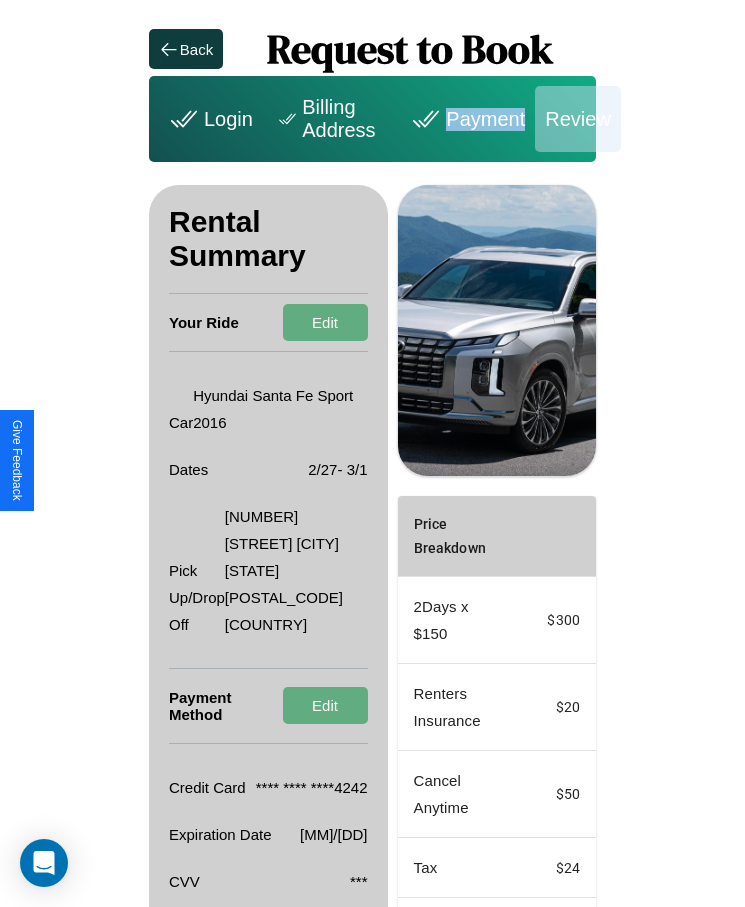 click on "Payment" at bounding box center [465, 119] 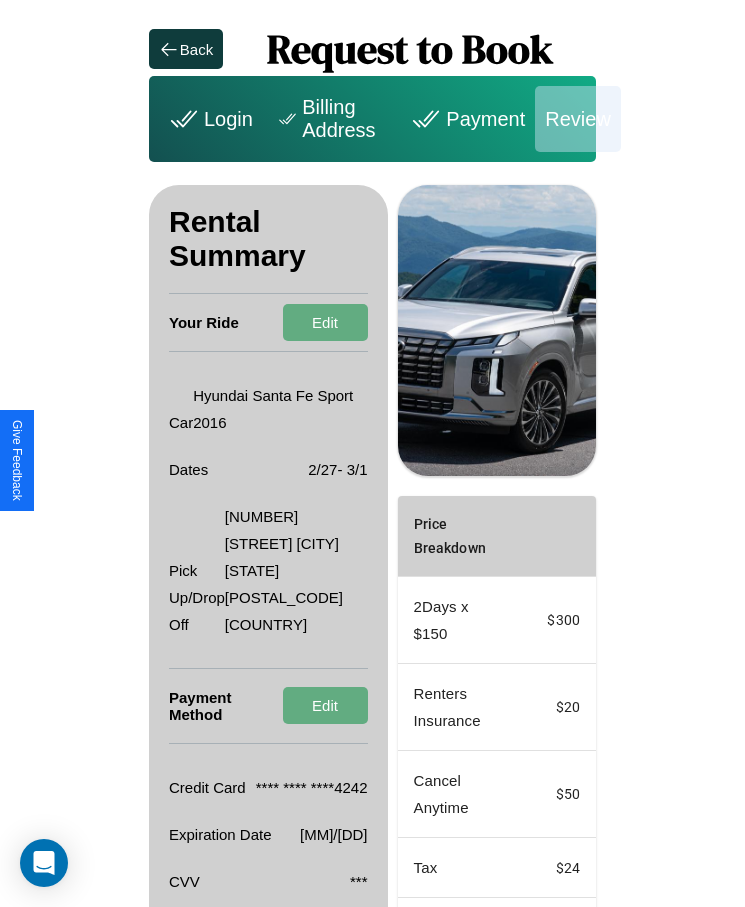 click on "Promo Code" at bounding box center [440, 942] 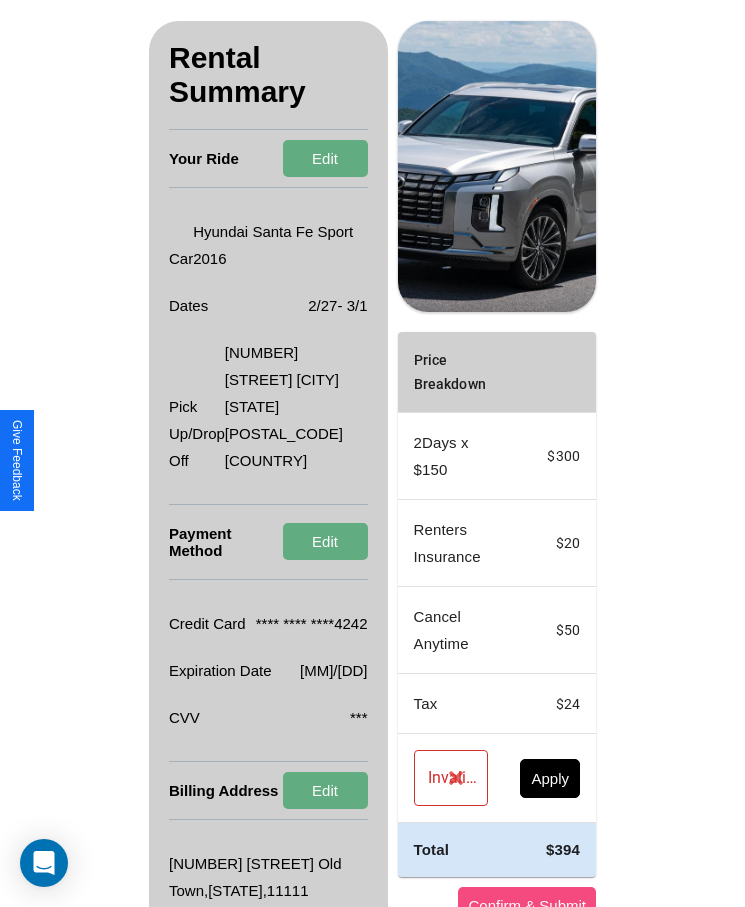 click on "Confirm & Submit" at bounding box center [527, 905] 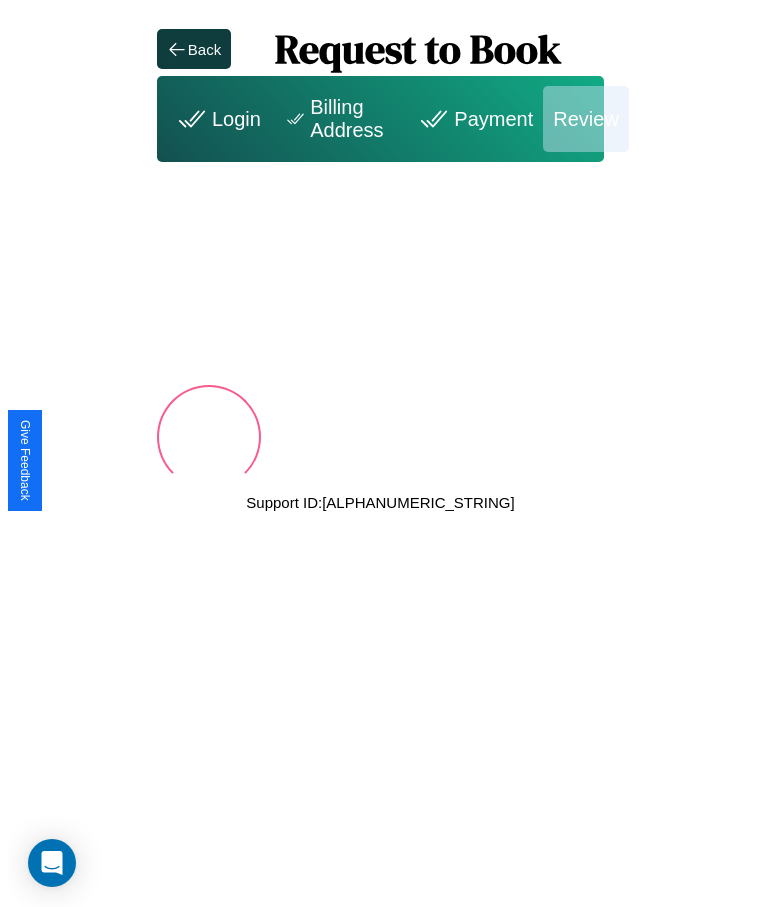 scroll, scrollTop: 0, scrollLeft: 0, axis: both 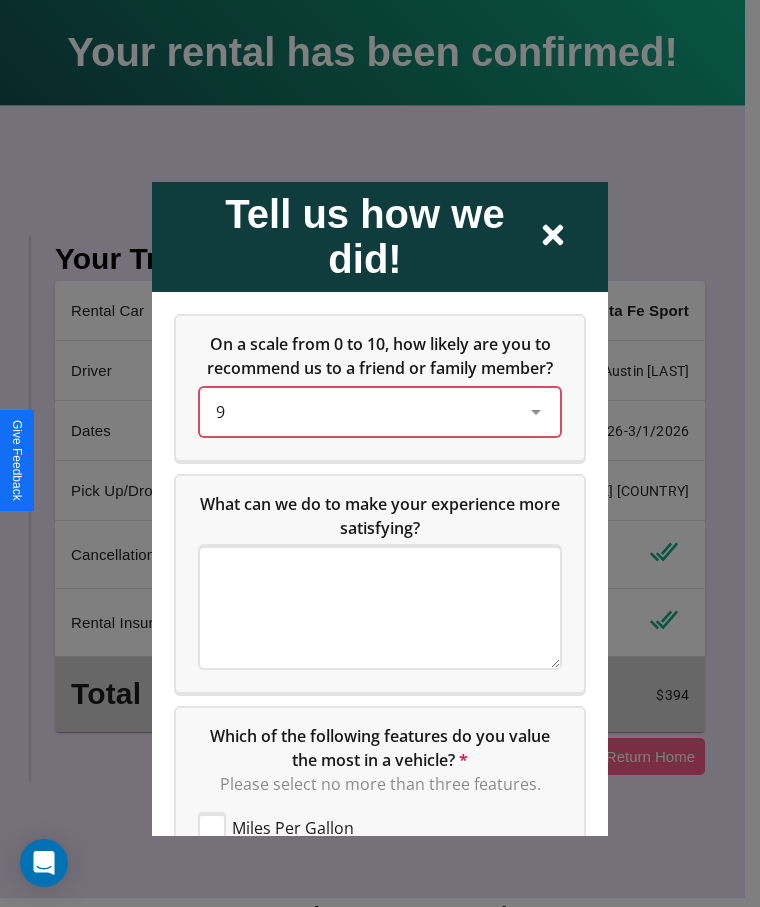click on "9" at bounding box center [364, 411] 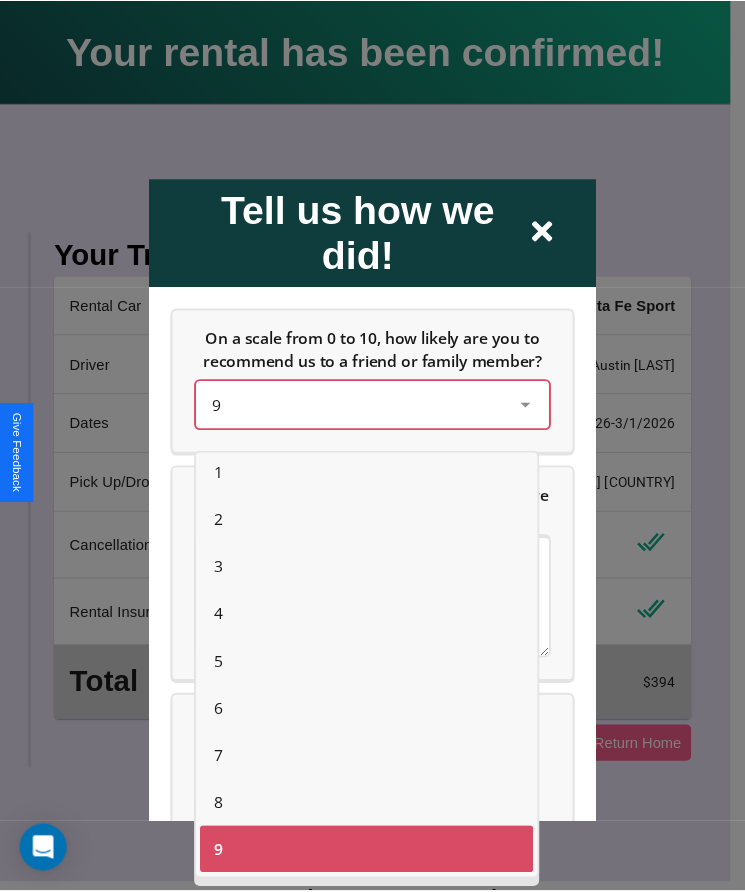 scroll, scrollTop: 12, scrollLeft: 0, axis: vertical 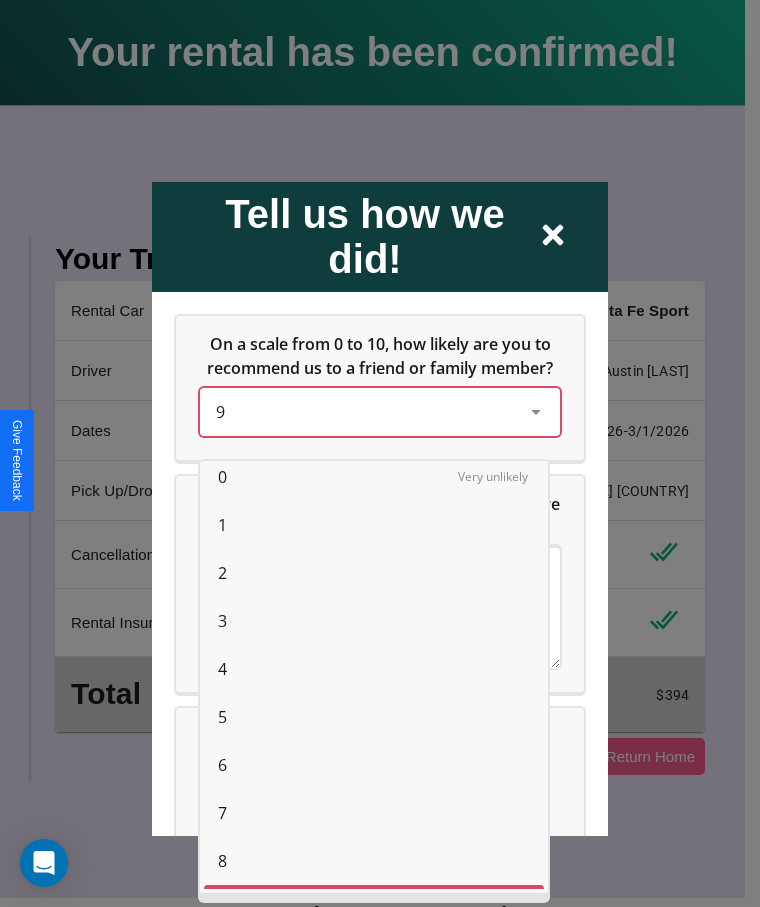 click on "0" at bounding box center [222, 477] 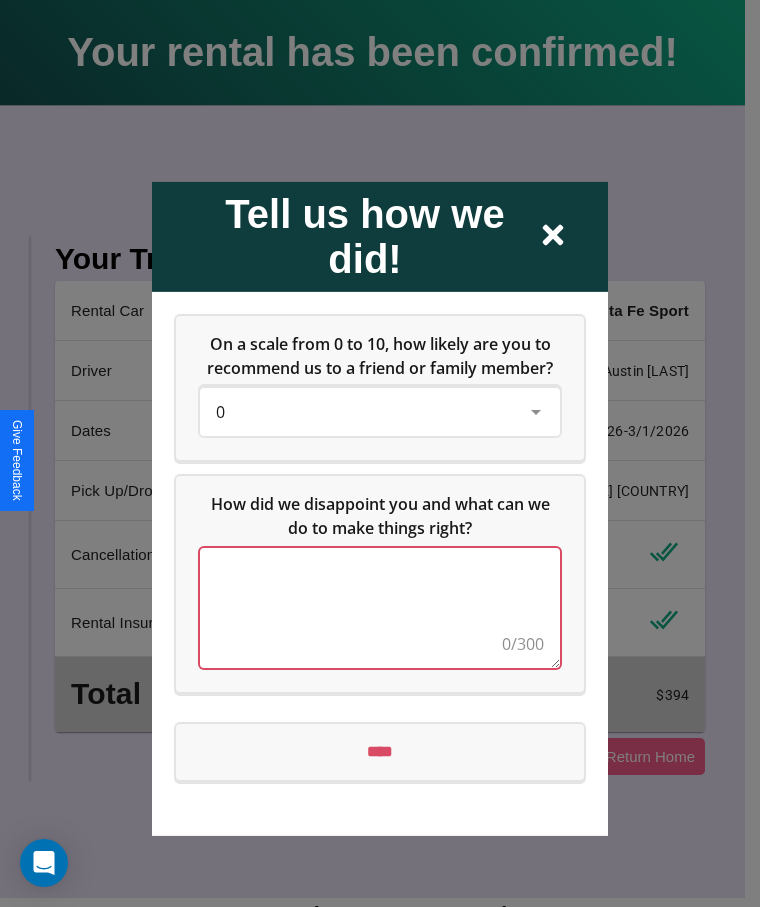 click at bounding box center [380, 607] 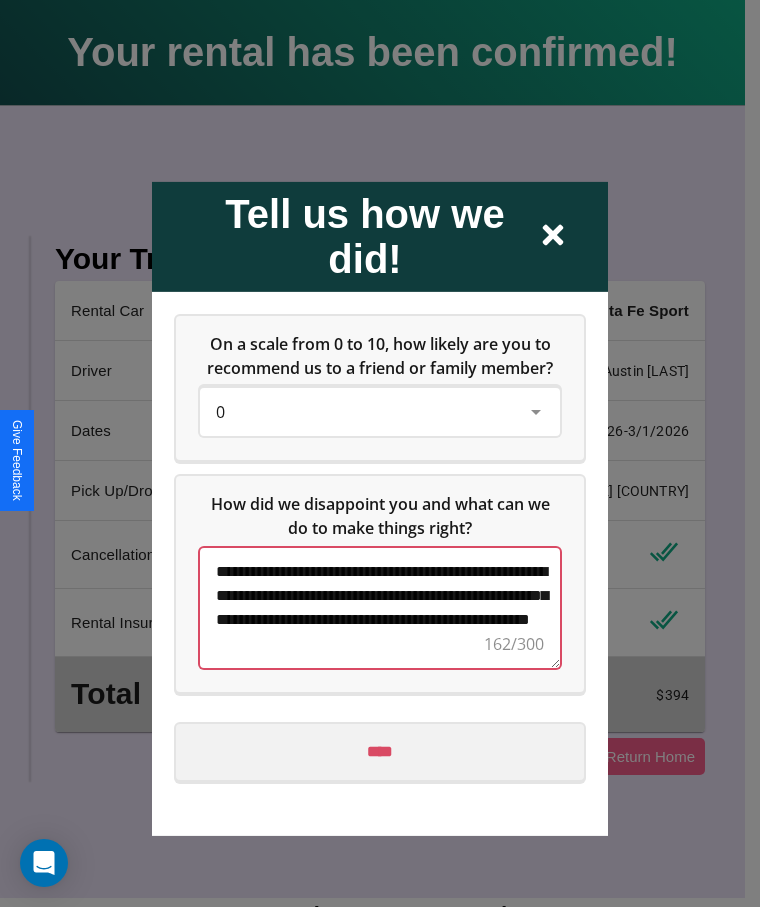 type on "**********" 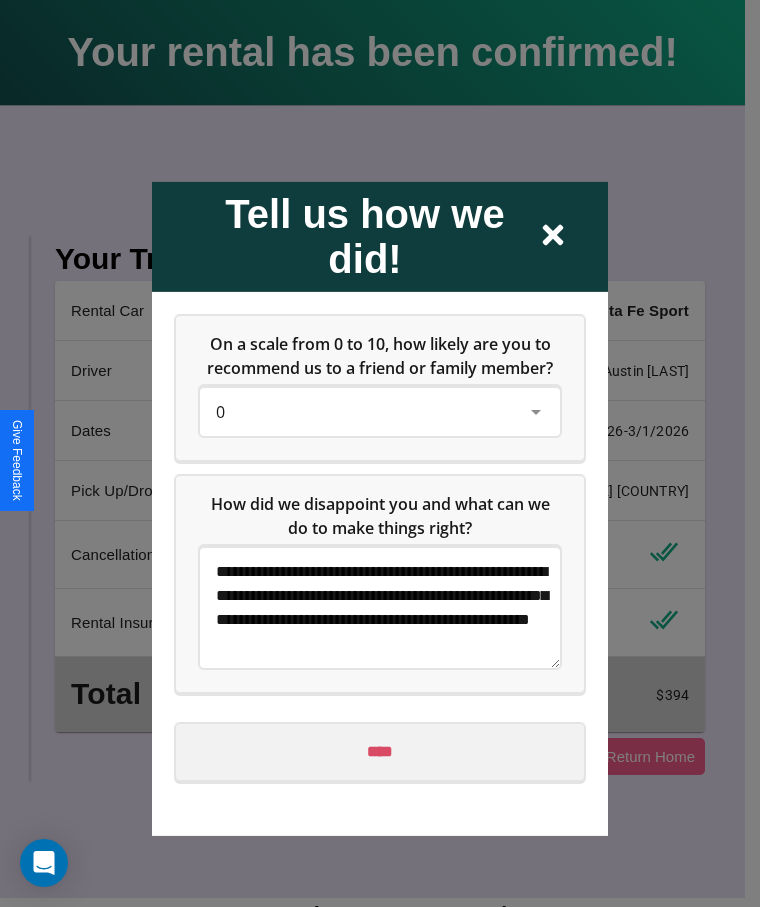 click on "****" at bounding box center [380, 751] 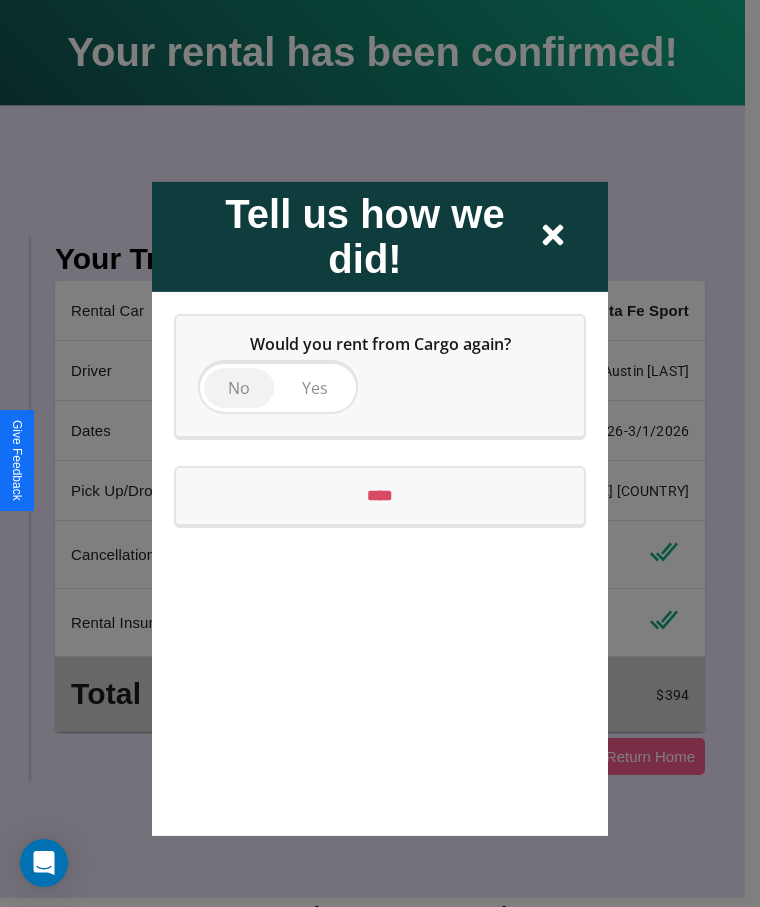 click on "No" at bounding box center [239, 387] 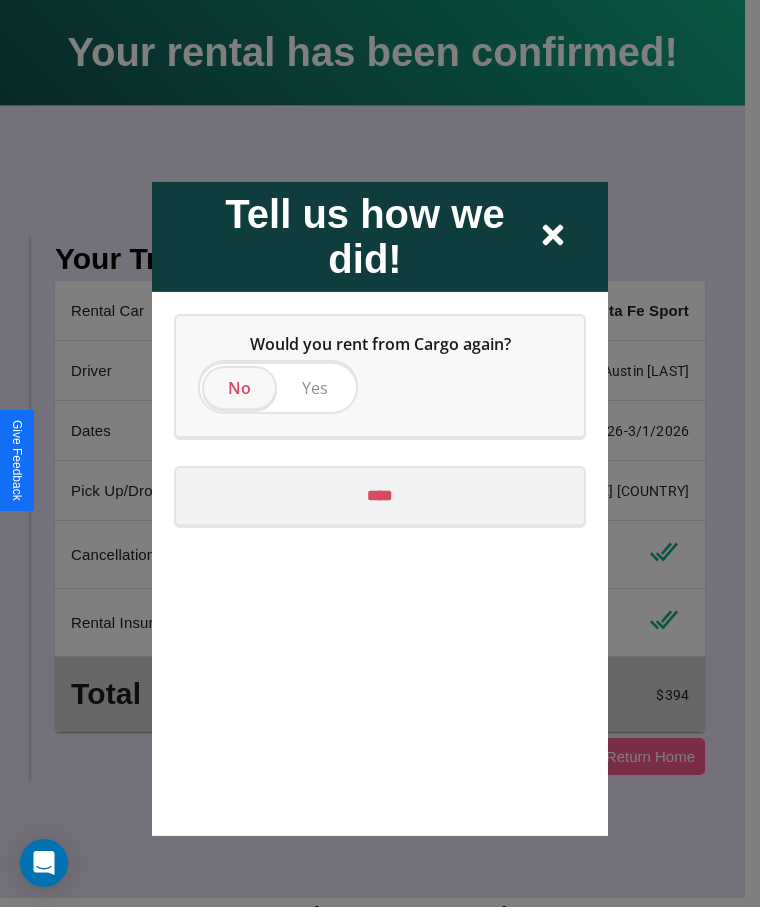 click on "****" at bounding box center [380, 495] 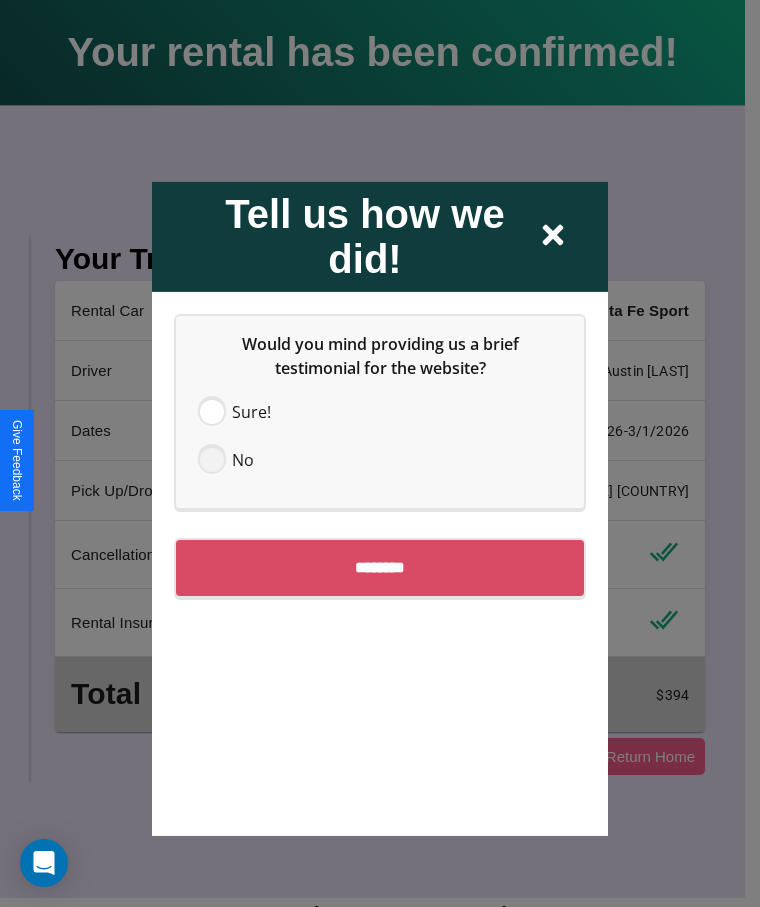 click at bounding box center (212, 459) 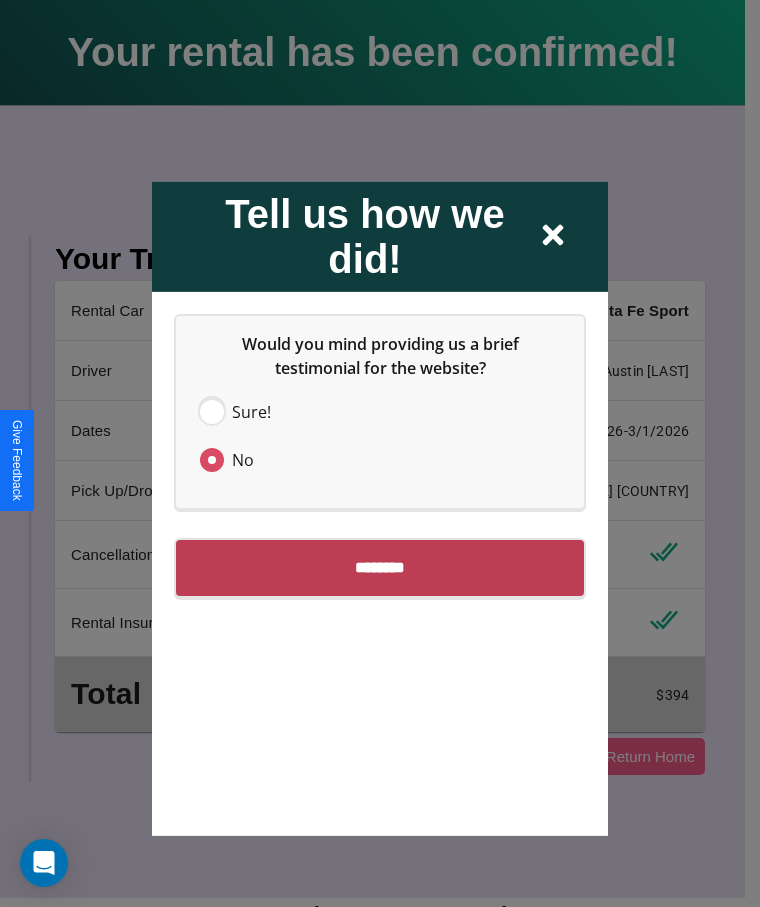 click on "********" at bounding box center (380, 567) 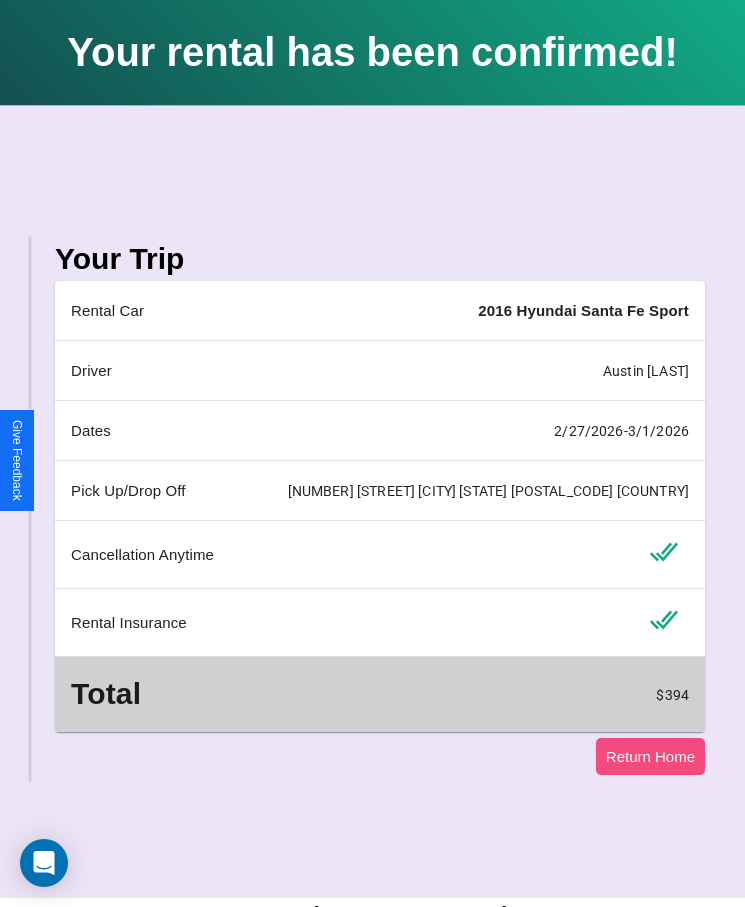 click on "Return Home" at bounding box center (650, 756) 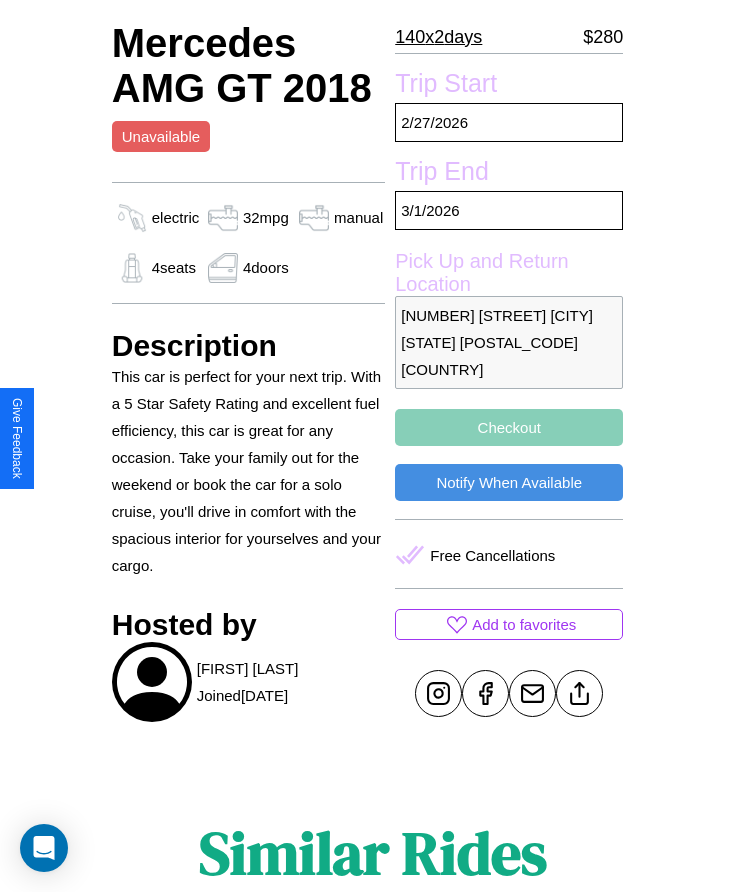 scroll, scrollTop: 602, scrollLeft: 0, axis: vertical 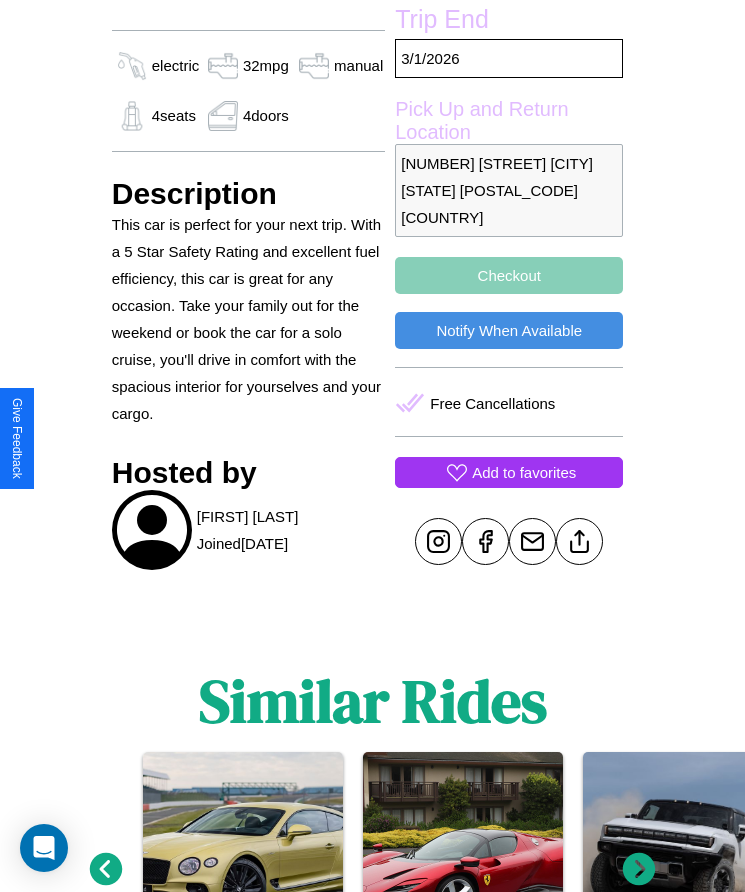 click on "Add to favorites" at bounding box center (524, 472) 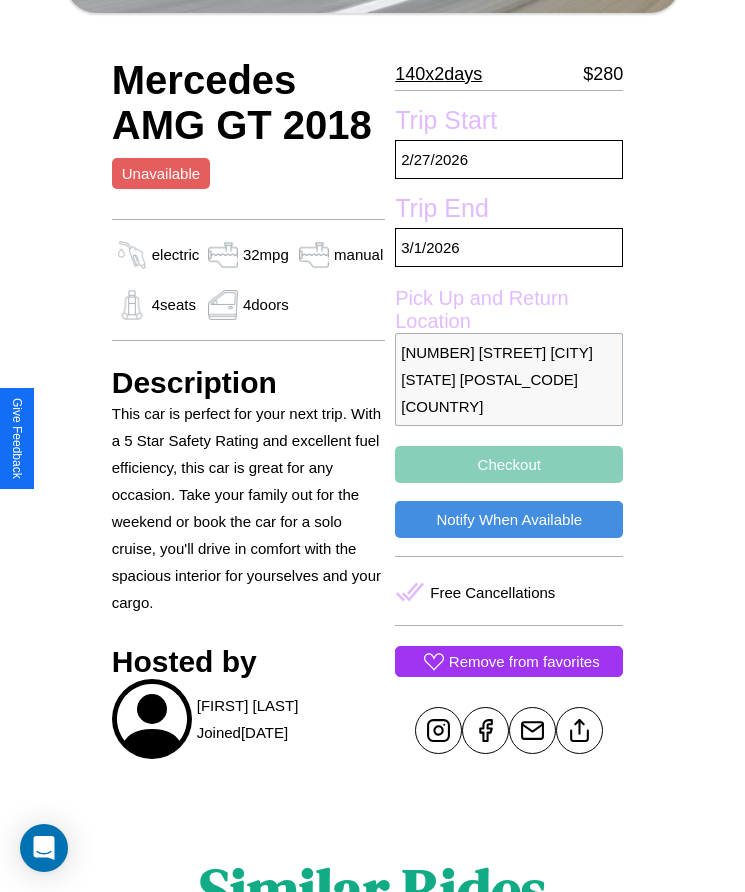 scroll, scrollTop: 405, scrollLeft: 0, axis: vertical 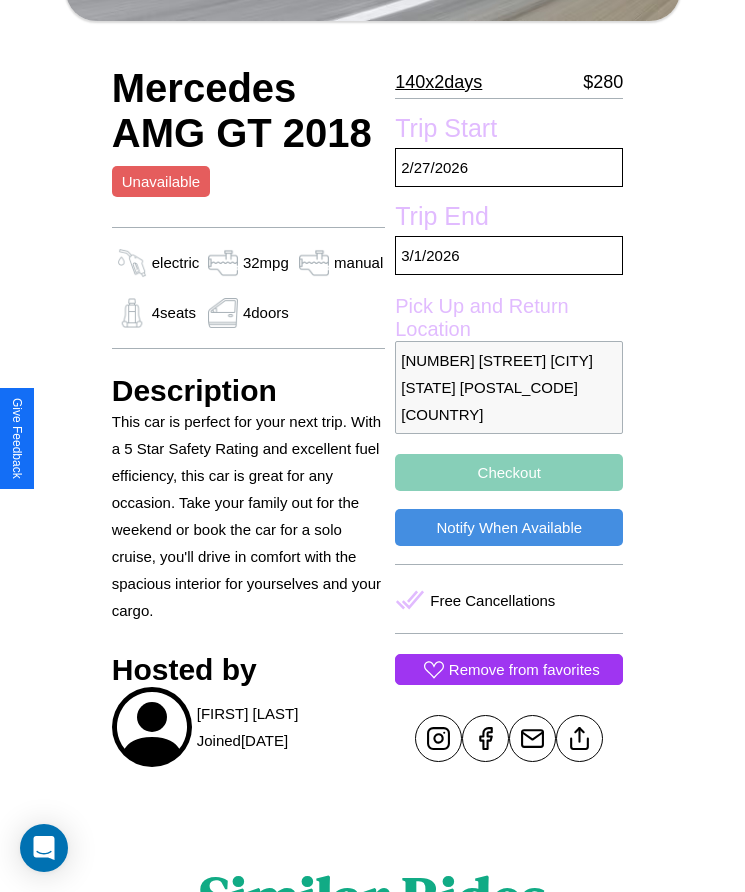 click on "Checkout" at bounding box center [509, 472] 